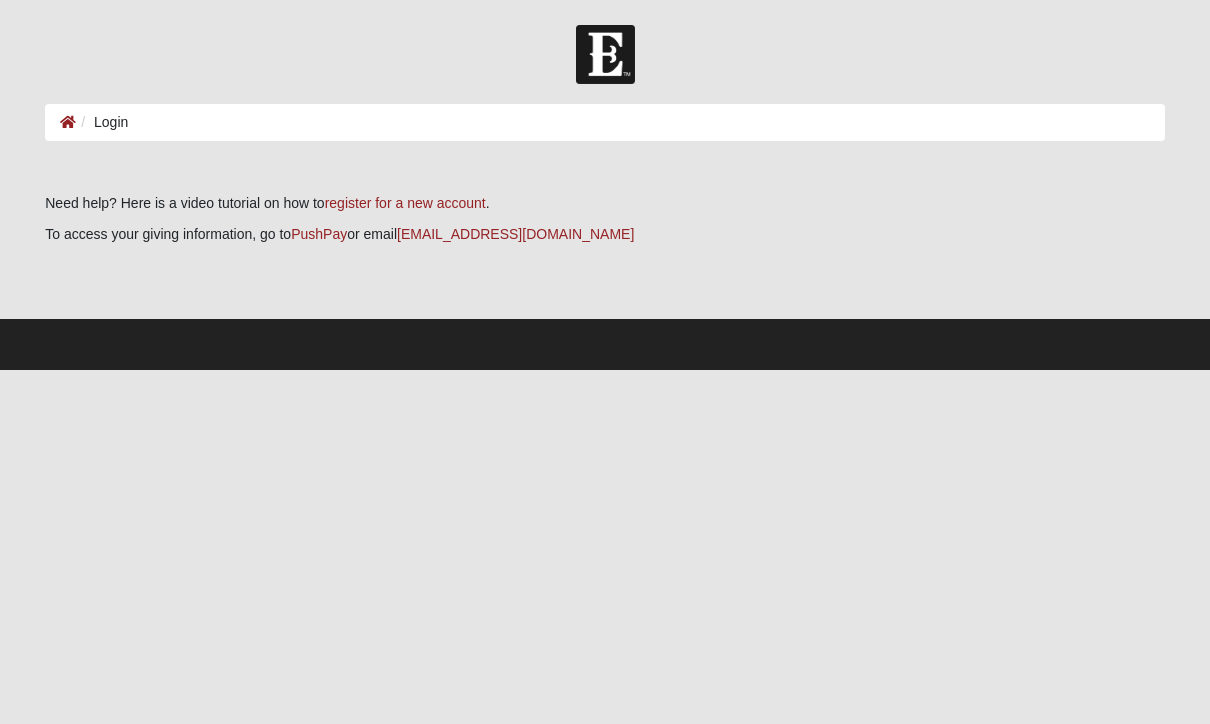 scroll, scrollTop: 0, scrollLeft: 0, axis: both 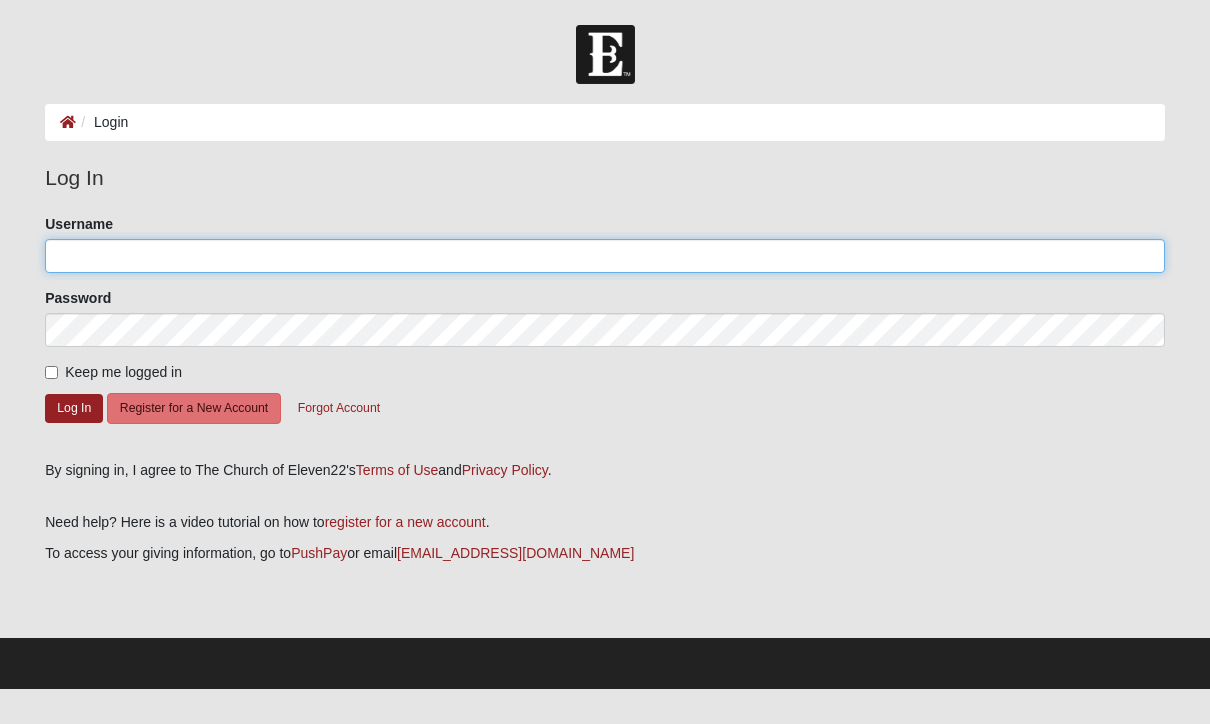 click on "Username" 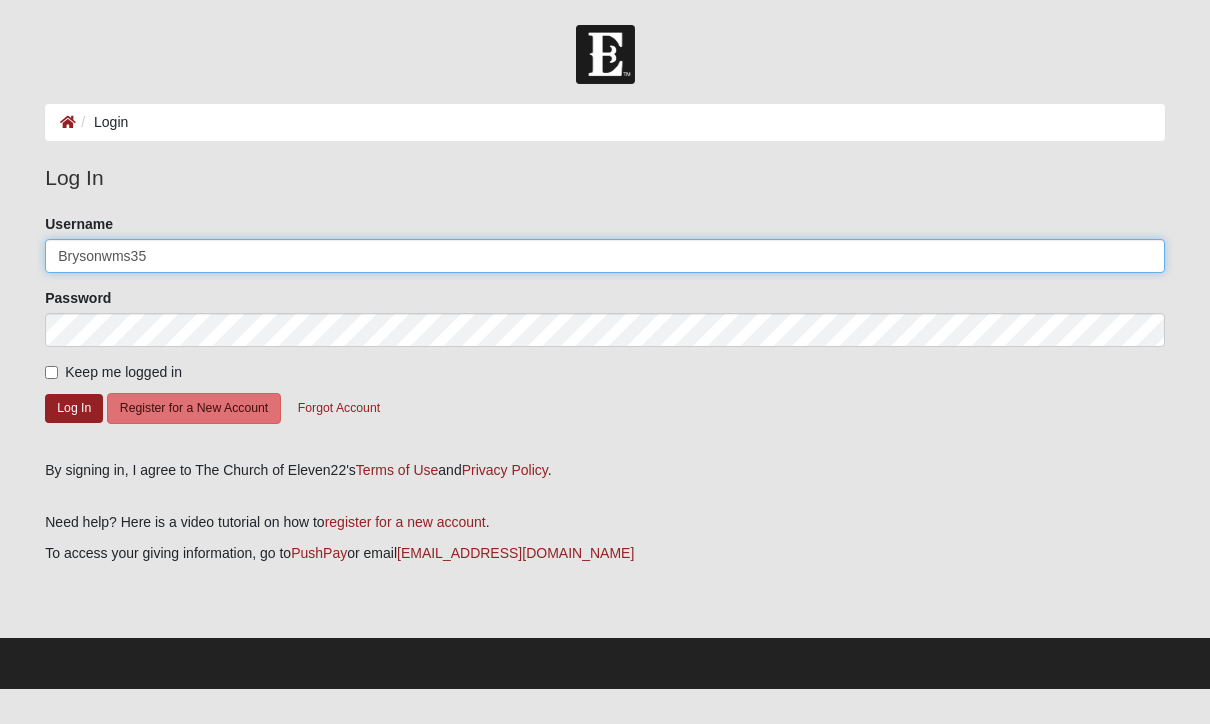 type on "Brysonwms35" 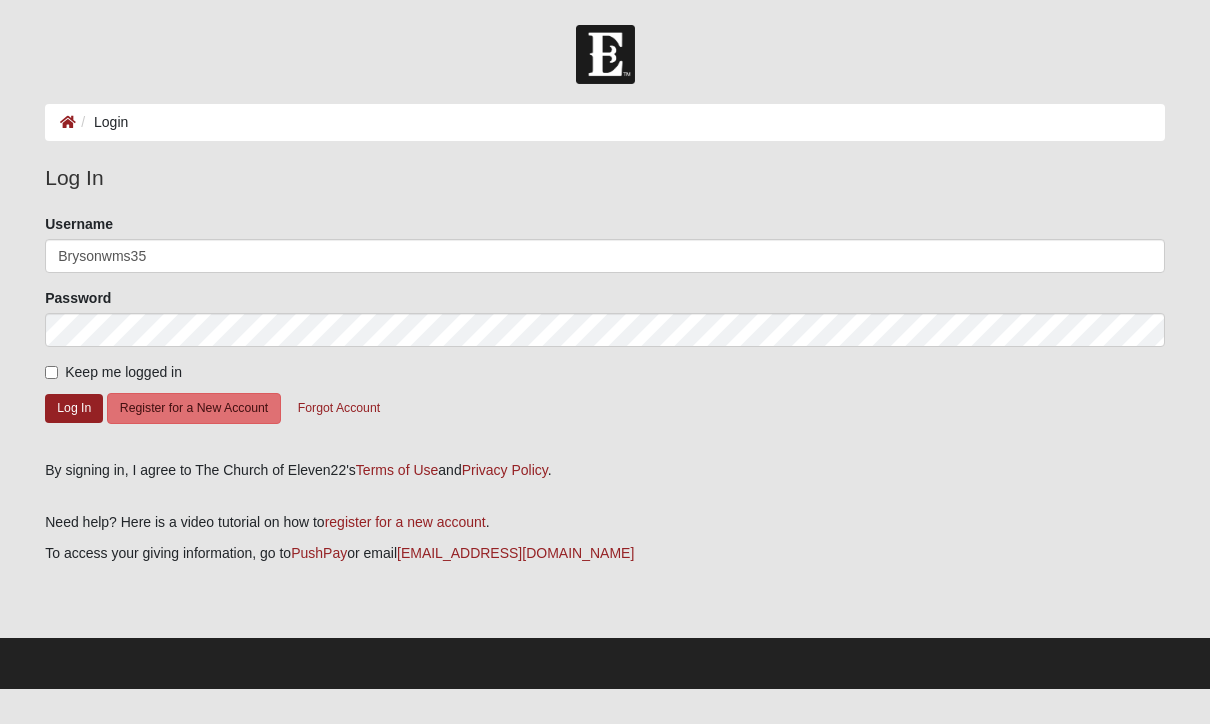 click on "Keep me logged in" at bounding box center (51, 372) 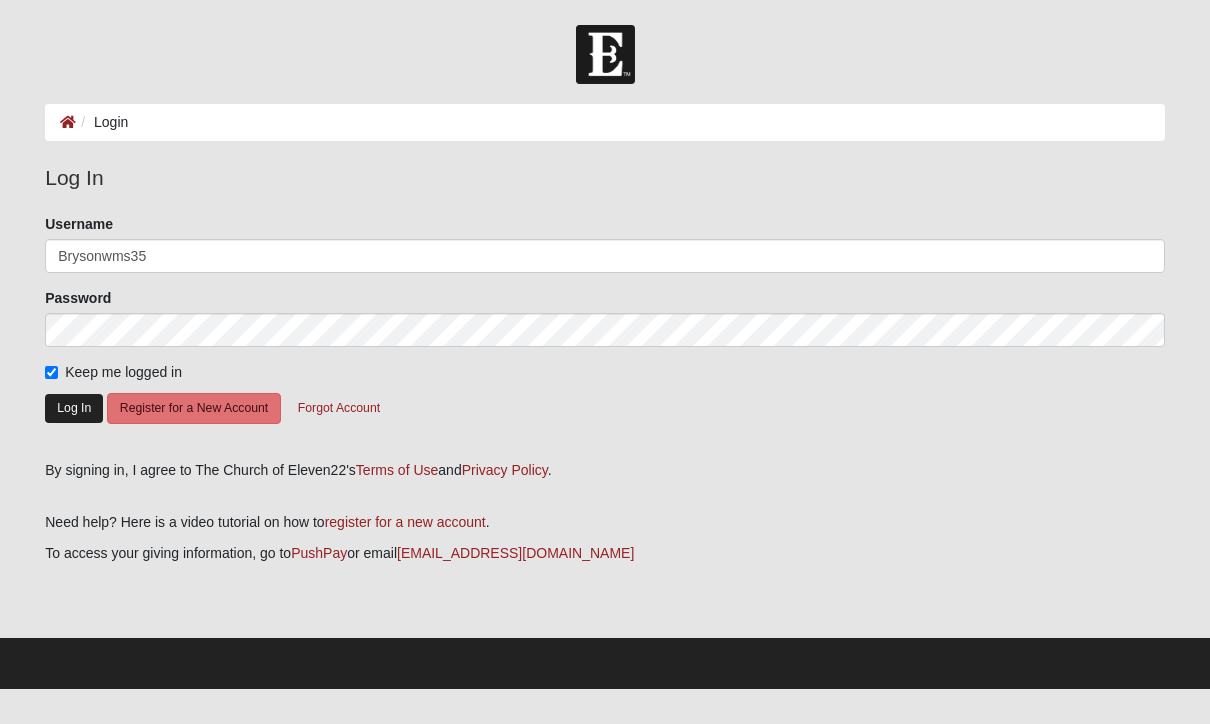click on "Log In" 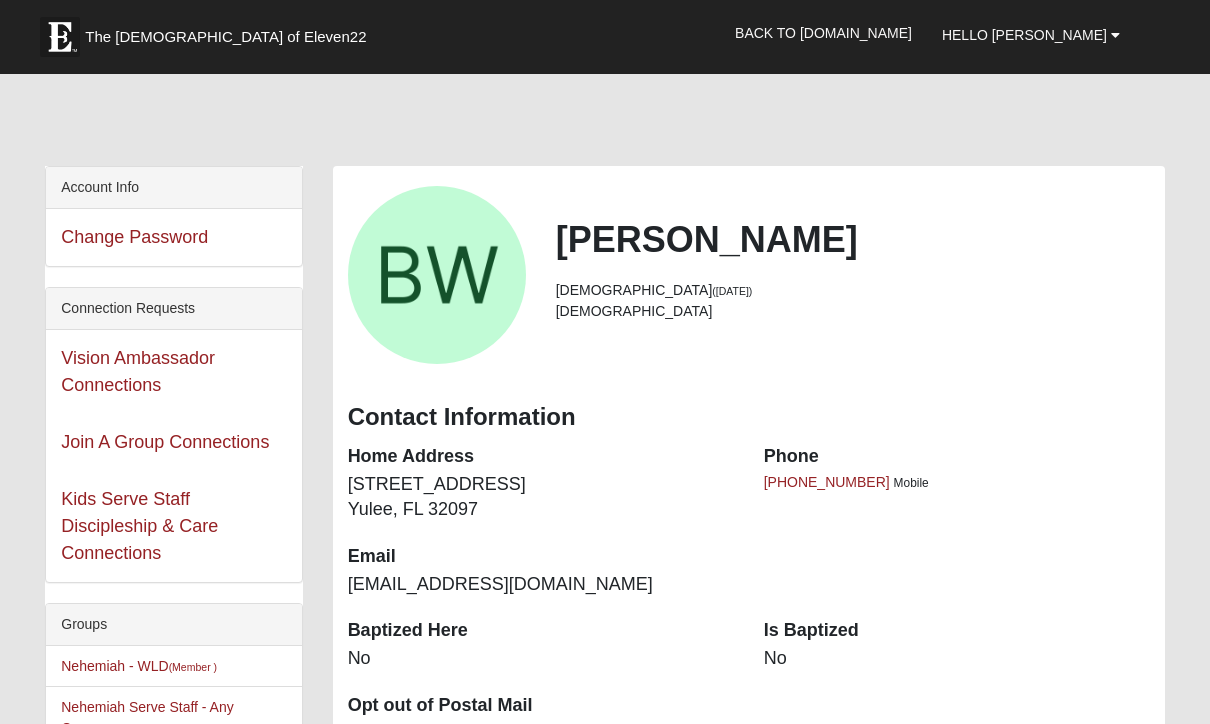 scroll, scrollTop: 0, scrollLeft: 0, axis: both 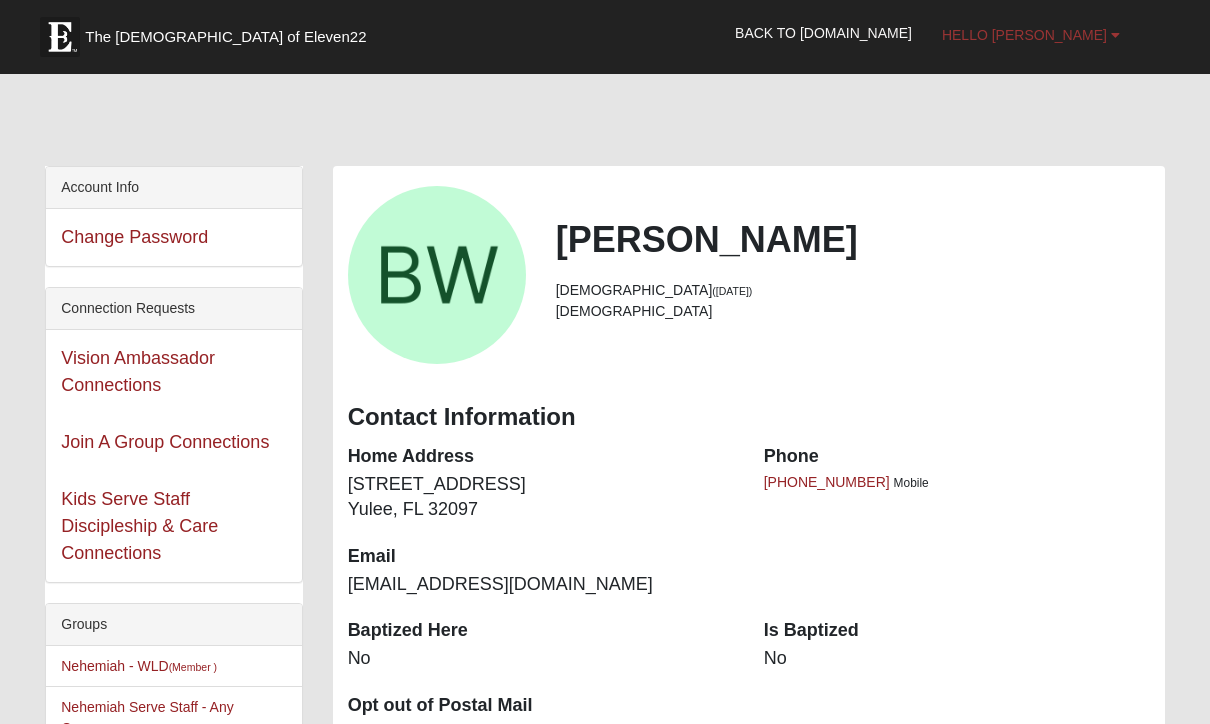 click on "Hello [PERSON_NAME]" at bounding box center (1024, 35) 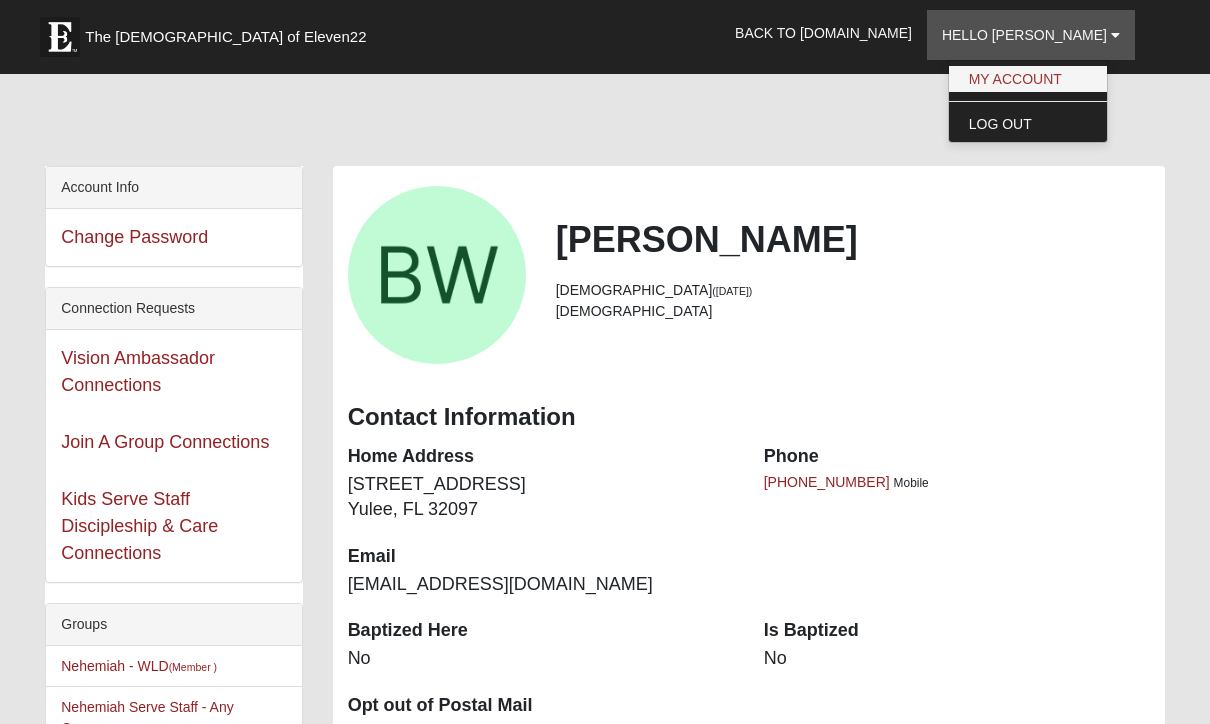 click on "My Account" at bounding box center [1028, 79] 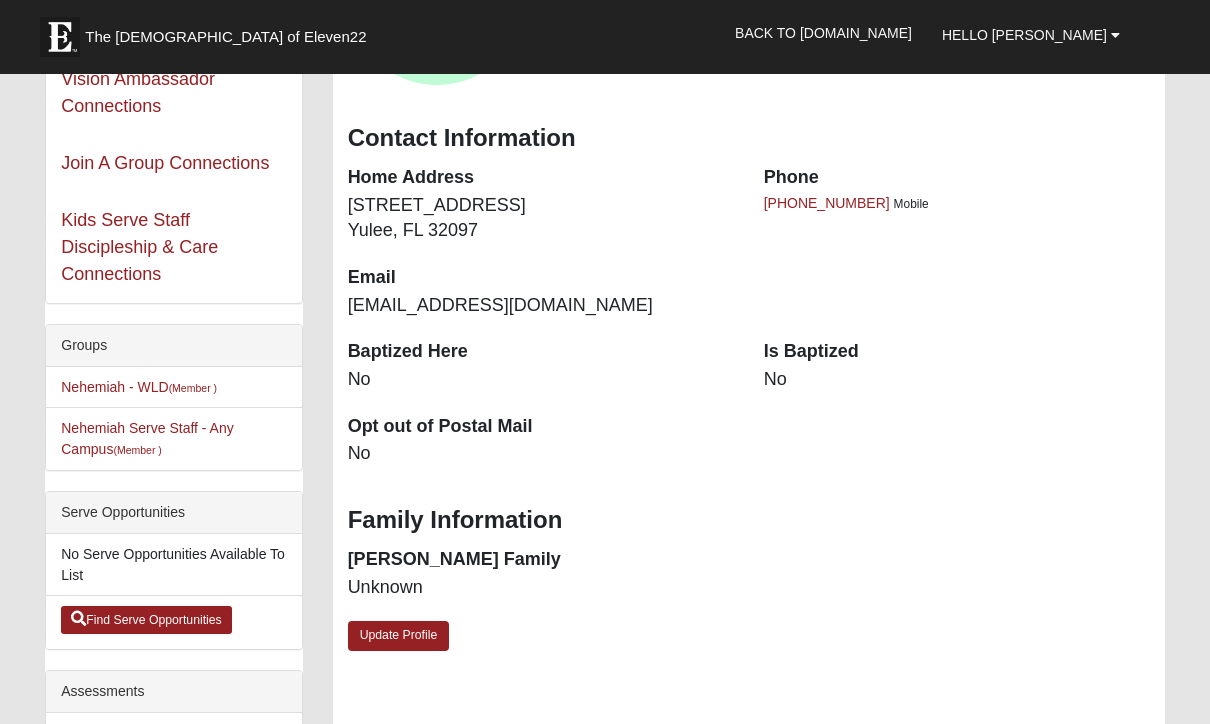scroll, scrollTop: 274, scrollLeft: 0, axis: vertical 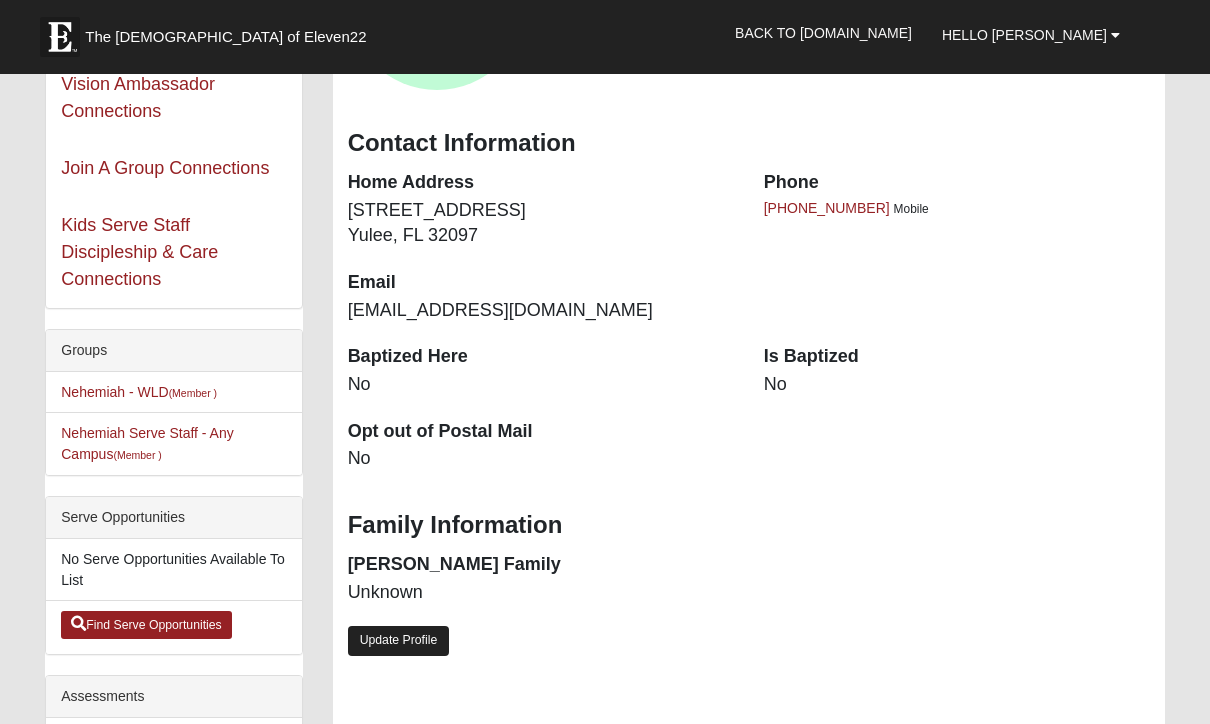 click on "Update Profile" at bounding box center [399, 640] 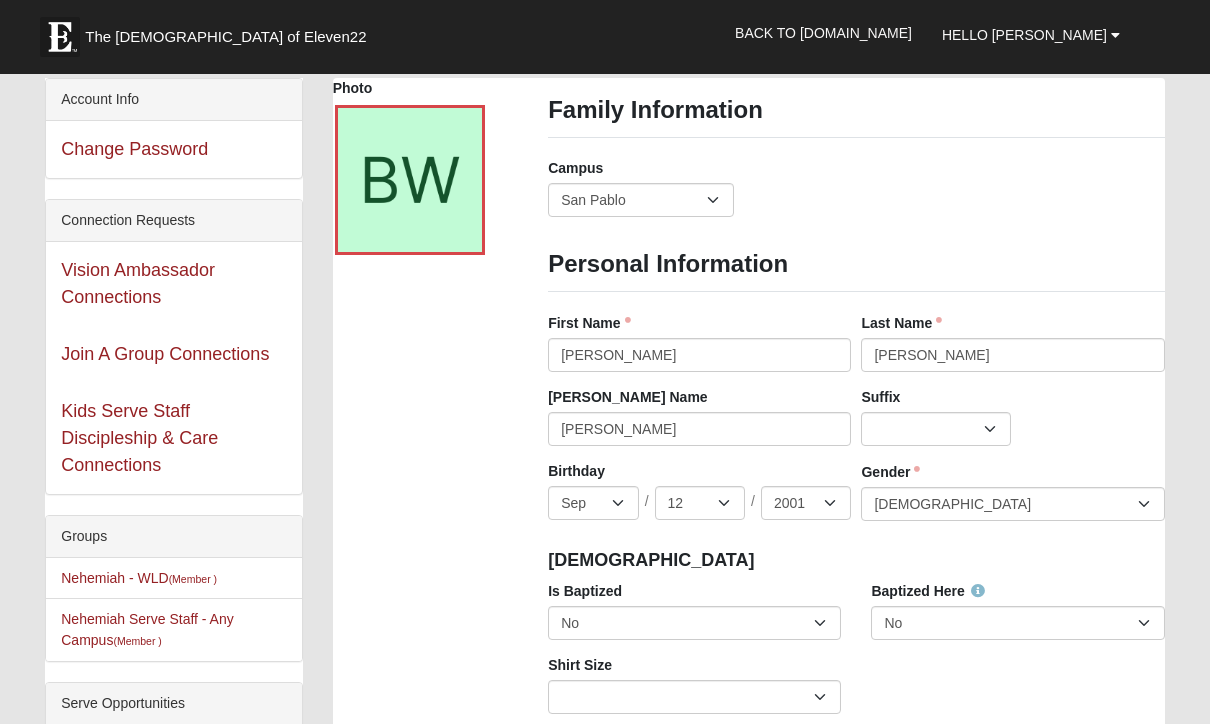 scroll, scrollTop: 0, scrollLeft: 0, axis: both 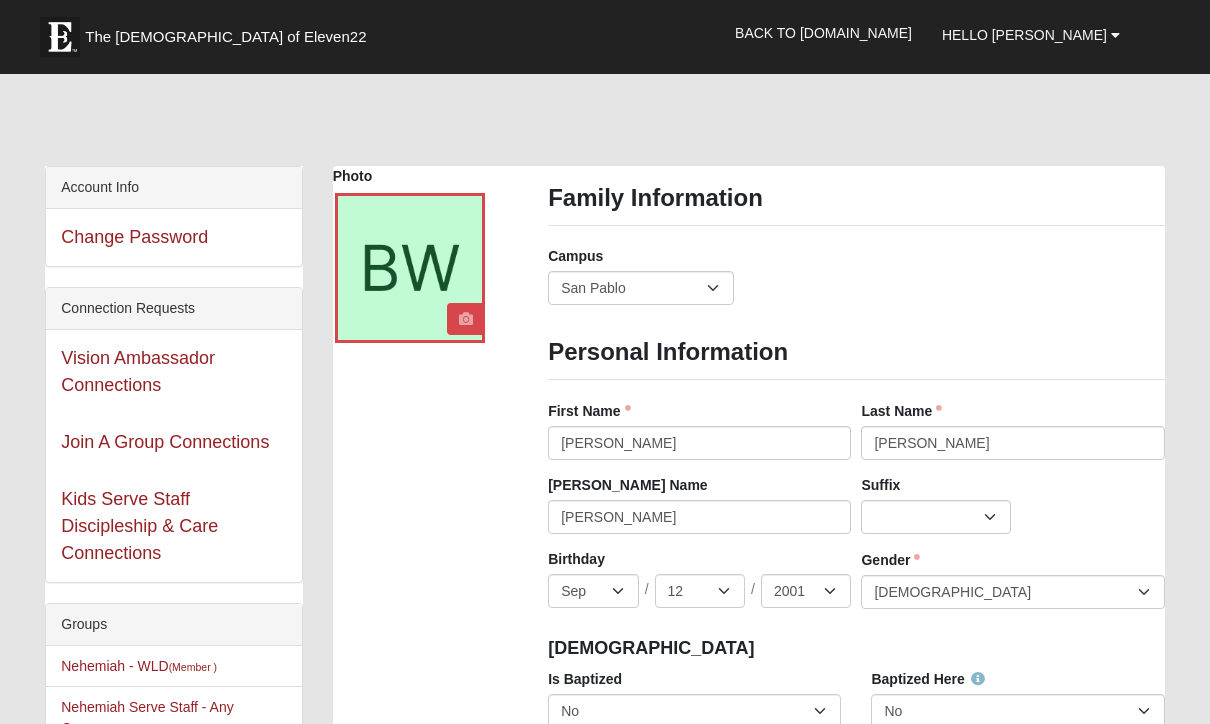 click at bounding box center (466, 319) 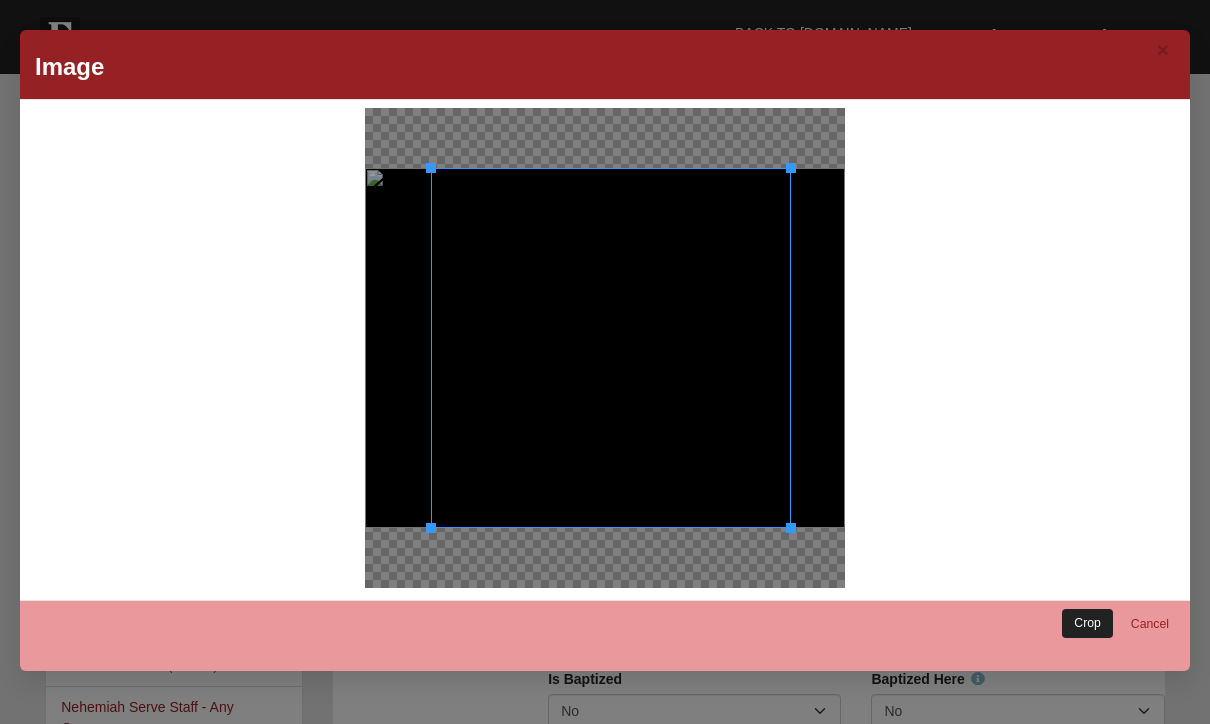 click on "Crop" at bounding box center (1087, 623) 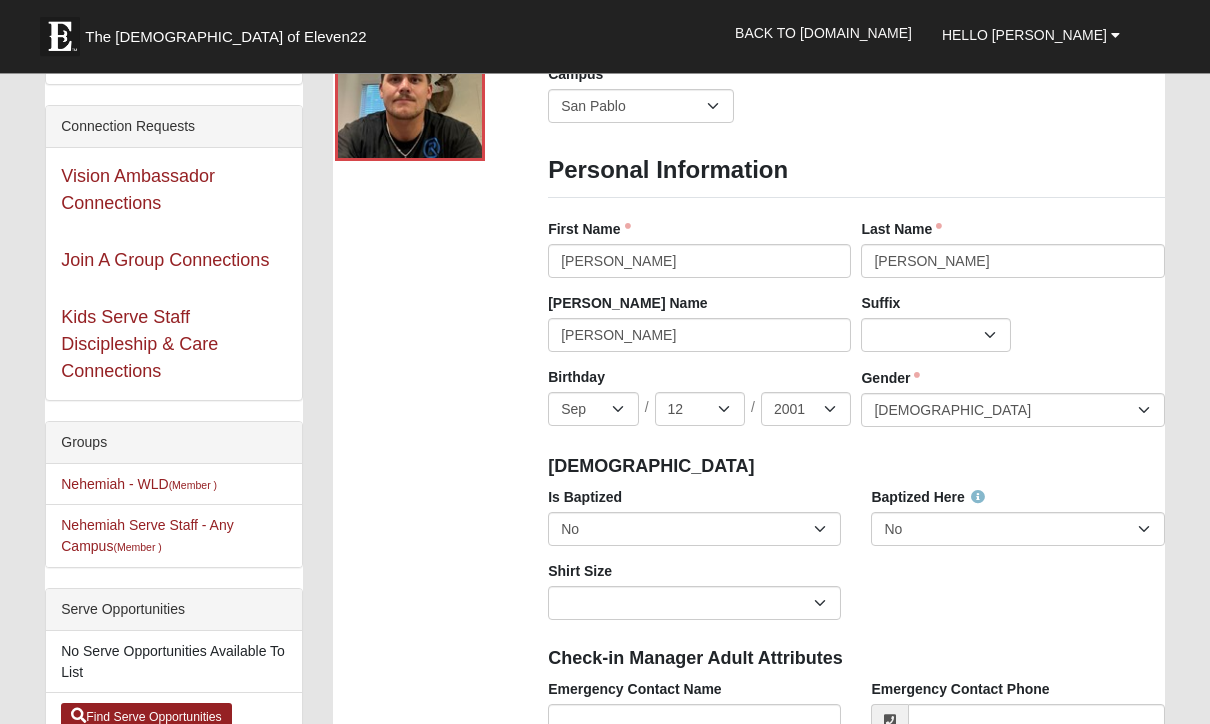 scroll, scrollTop: 182, scrollLeft: 0, axis: vertical 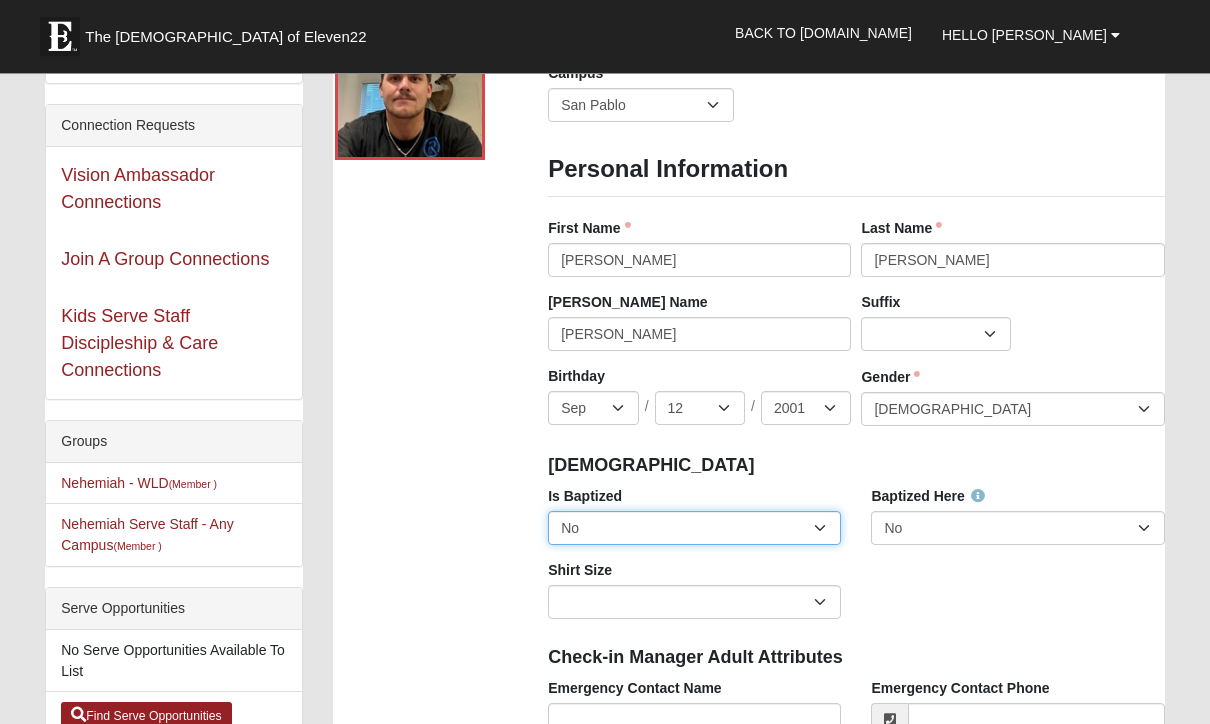 click on "No
Yes" at bounding box center (694, 529) 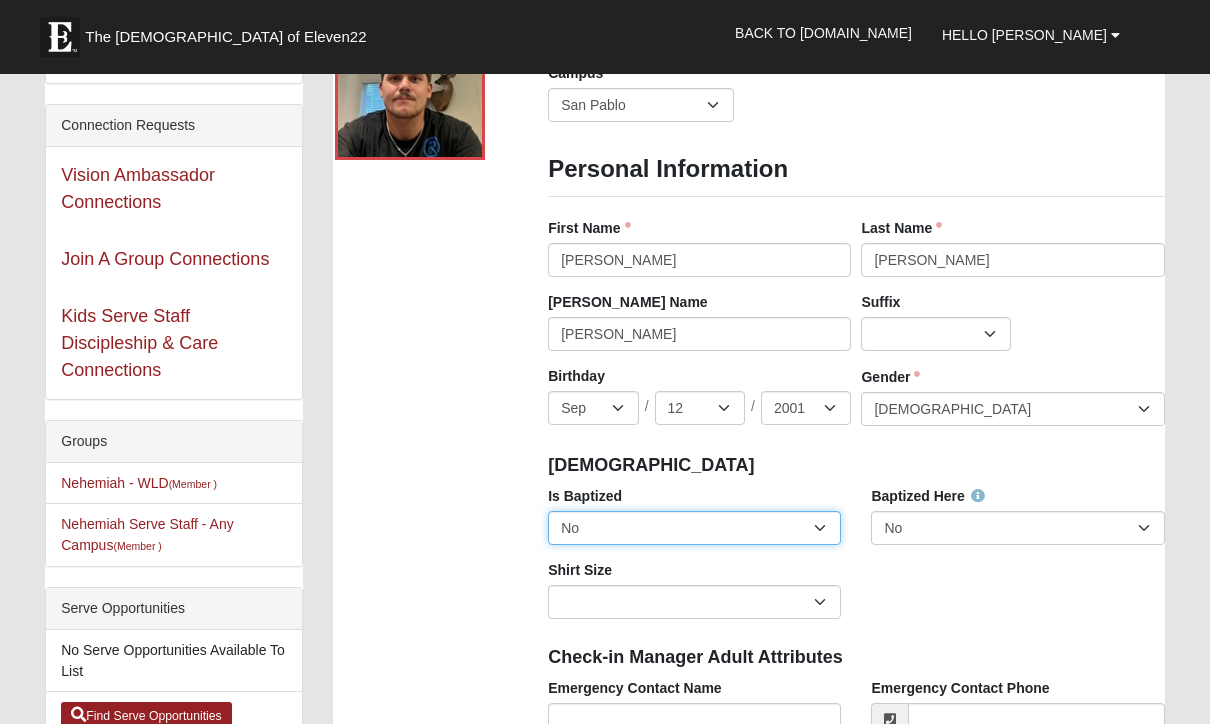 select on "True" 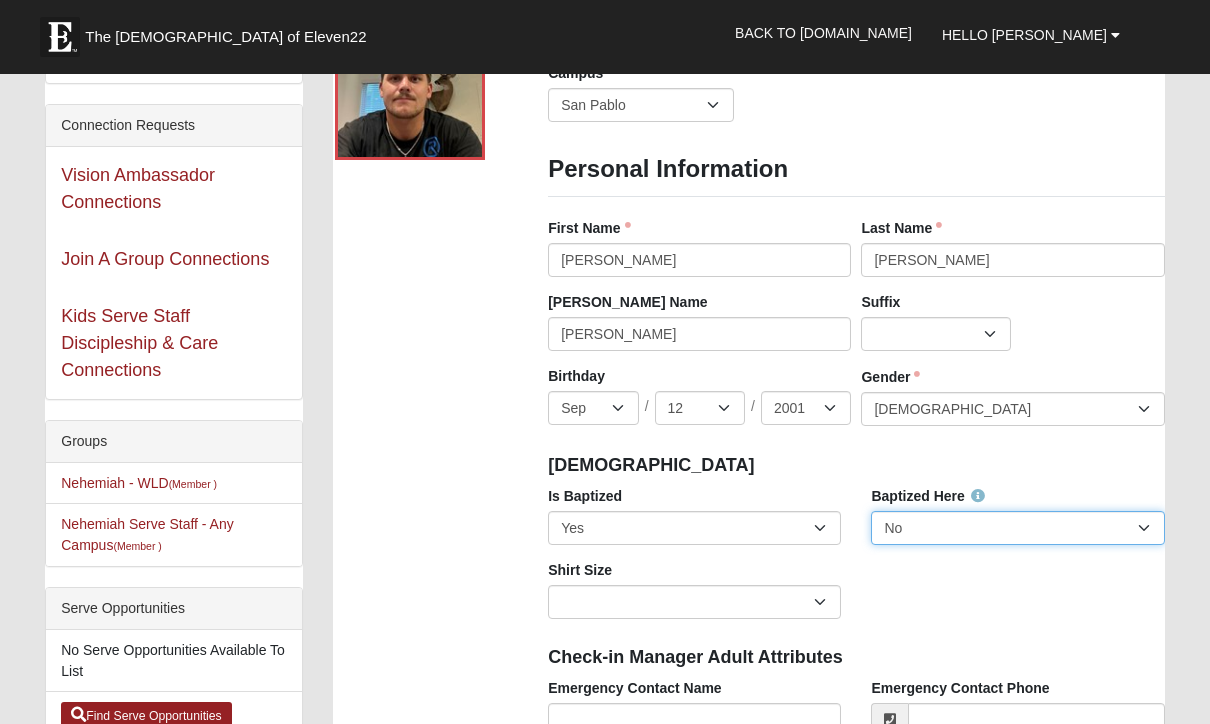 click on "No
Yes" at bounding box center (1017, 528) 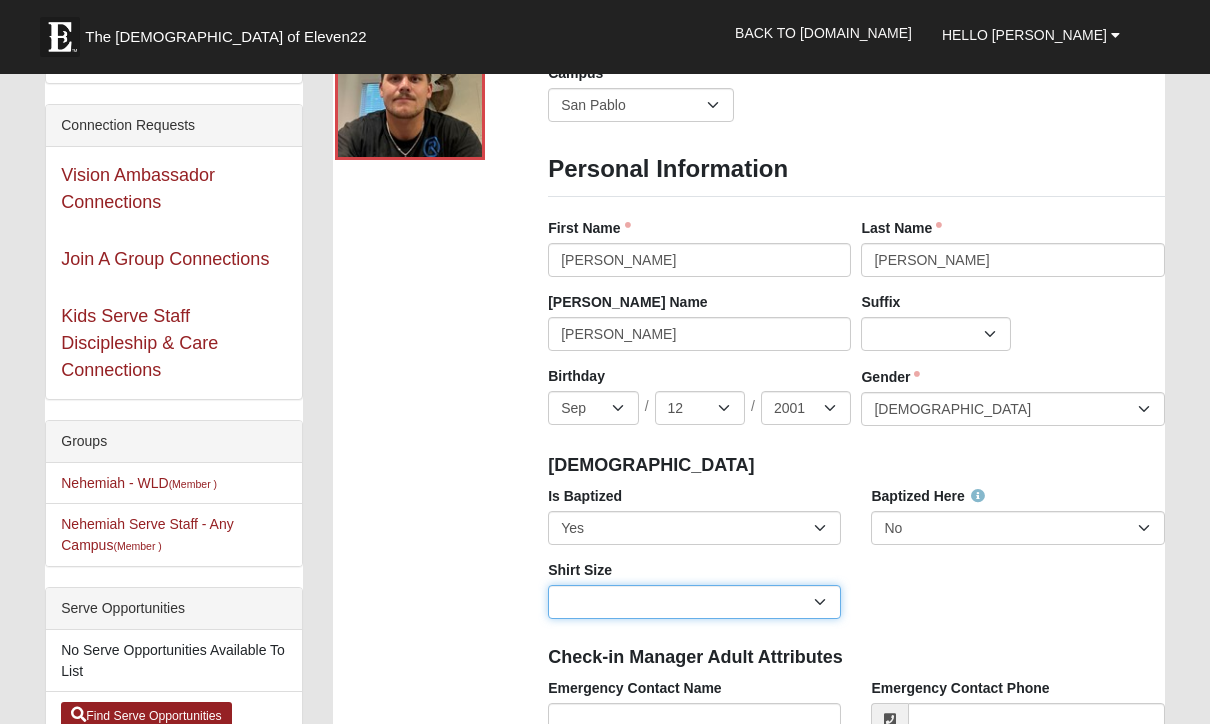 click on "Adult Small
Adult Medium
Adult Large
Adult XL
Adult XXL
Adult 3XL
Adult 4XL
Youth Small
Youth Medium
Youth Large" at bounding box center (694, 602) 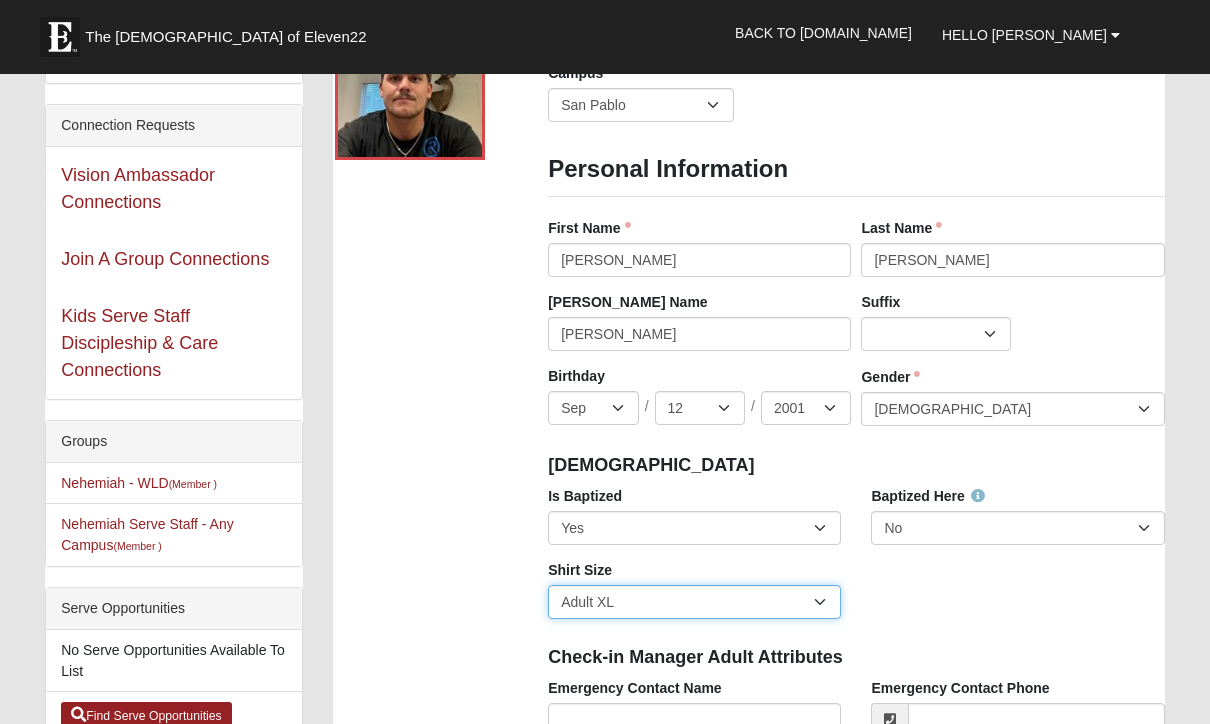 click on "Adult Small
Adult Medium
Adult Large
Adult XL
Adult XXL
Adult 3XL
Adult 4XL
Youth Small
Youth Medium
Youth Large" at bounding box center [694, 602] 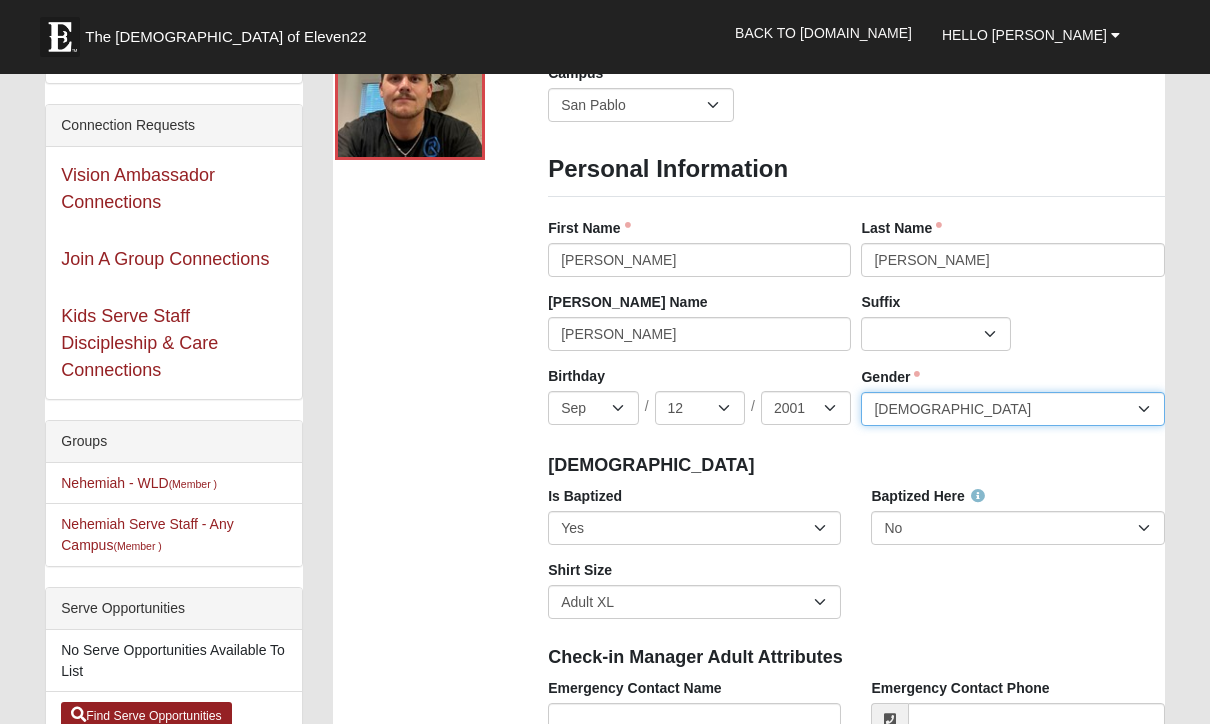 click on "Male
Female" at bounding box center [1012, 409] 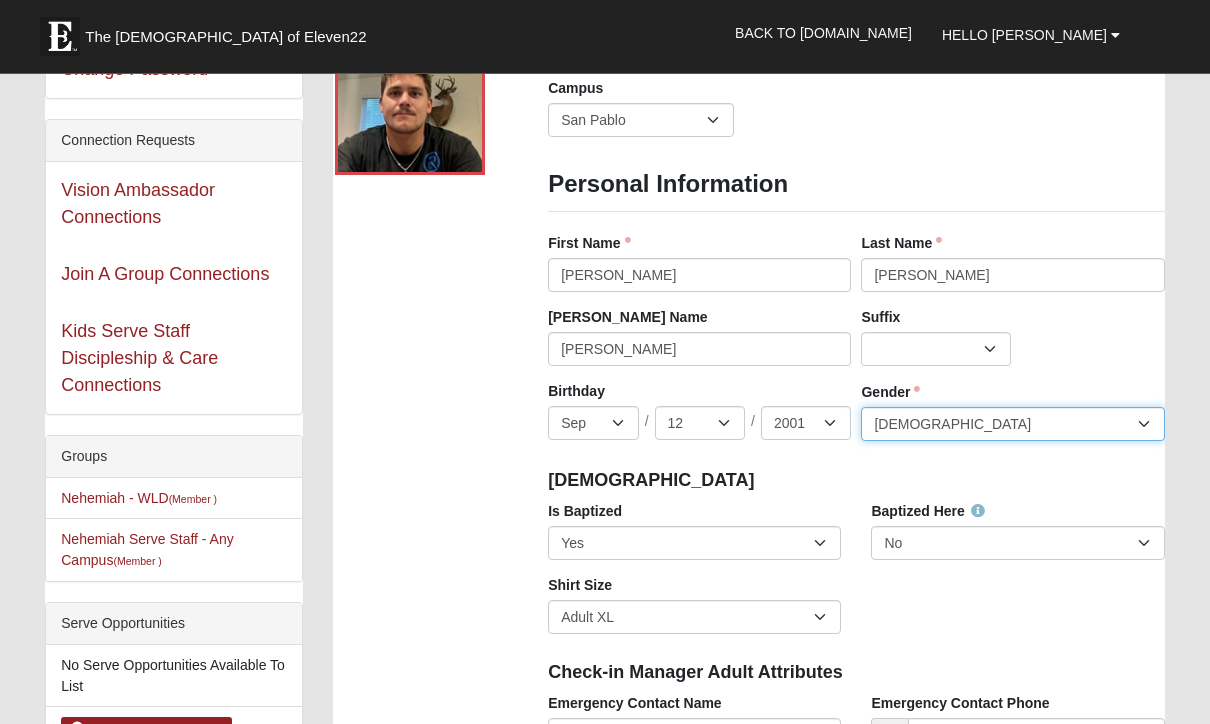 scroll, scrollTop: 171, scrollLeft: 0, axis: vertical 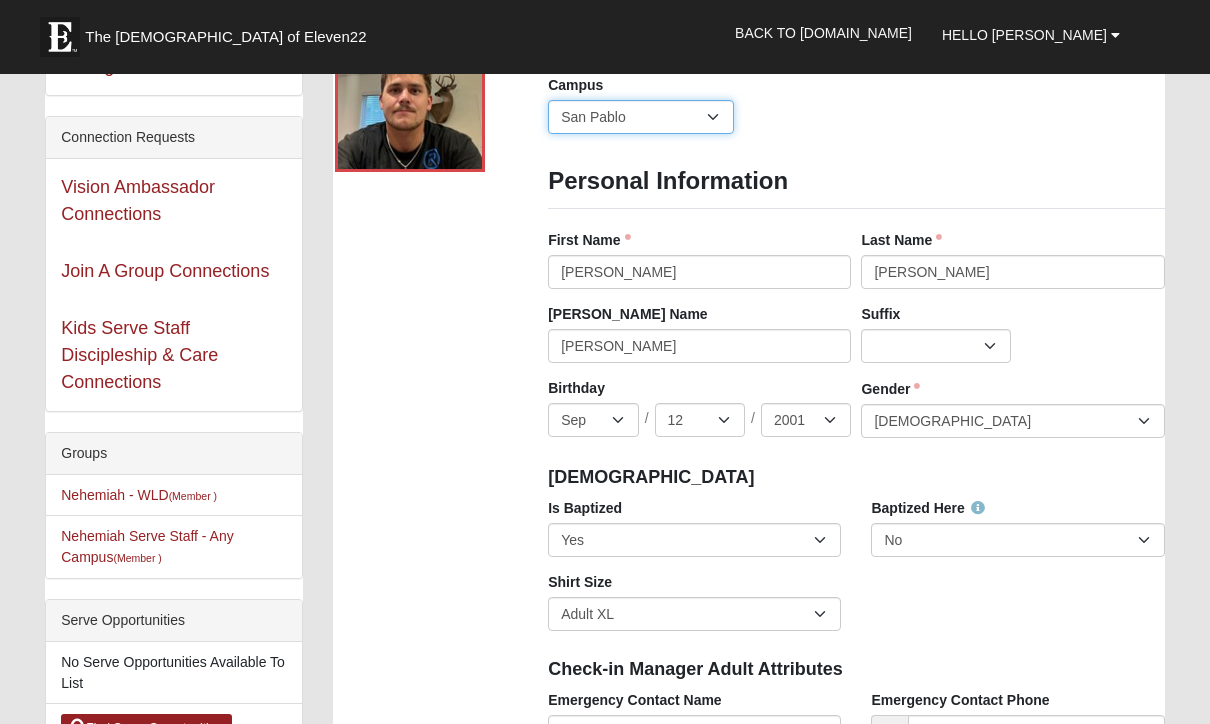 click on "Arlington
Baymeadows
Eleven22 Online
Fleming Island
Jesup
Mandarin
North Jax
Orange Park
Outpost
Palatka (Coming Soon)
Ponte Vedra
San Pablo
St. Johns
St. Augustine (Coming Soon)
Wildlight
NONE" at bounding box center [641, 117] 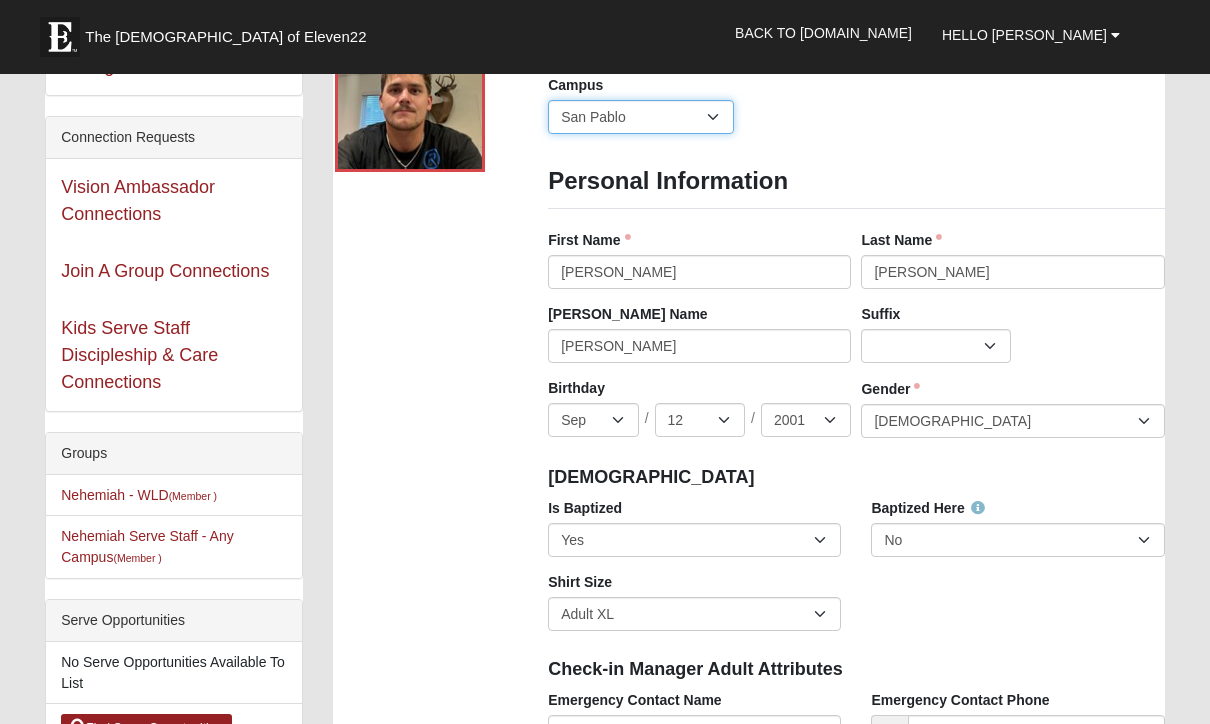 select on "17" 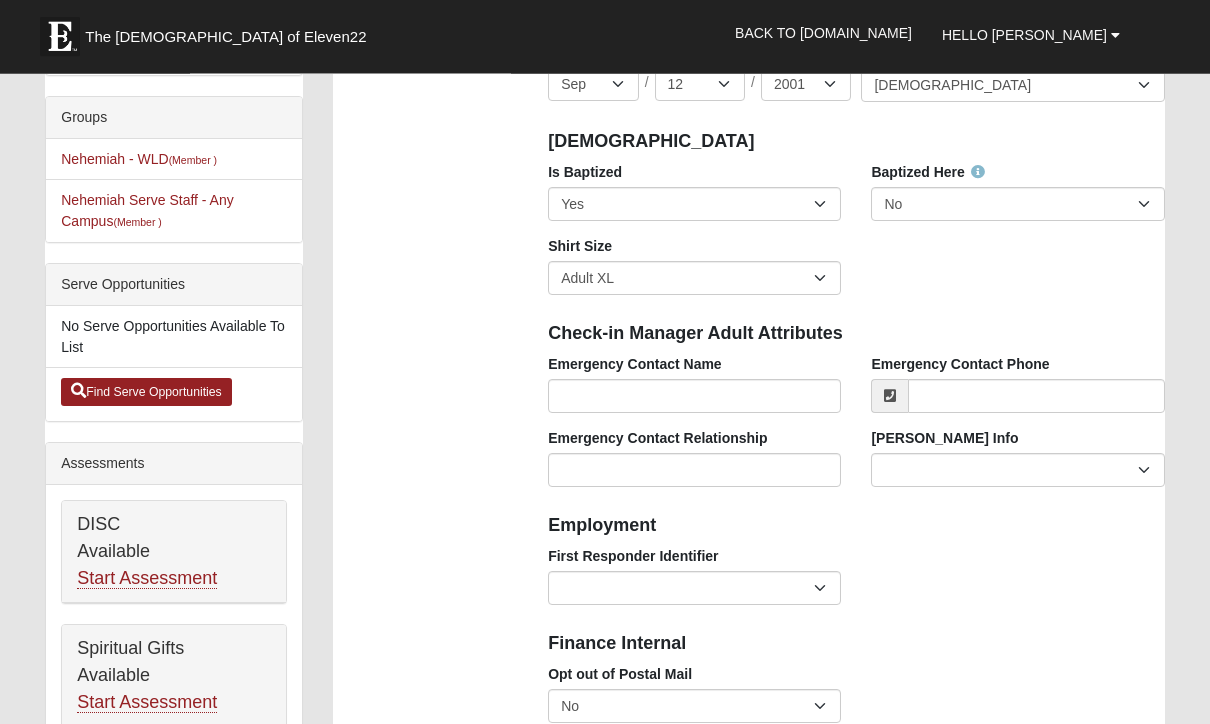 scroll, scrollTop: 507, scrollLeft: 0, axis: vertical 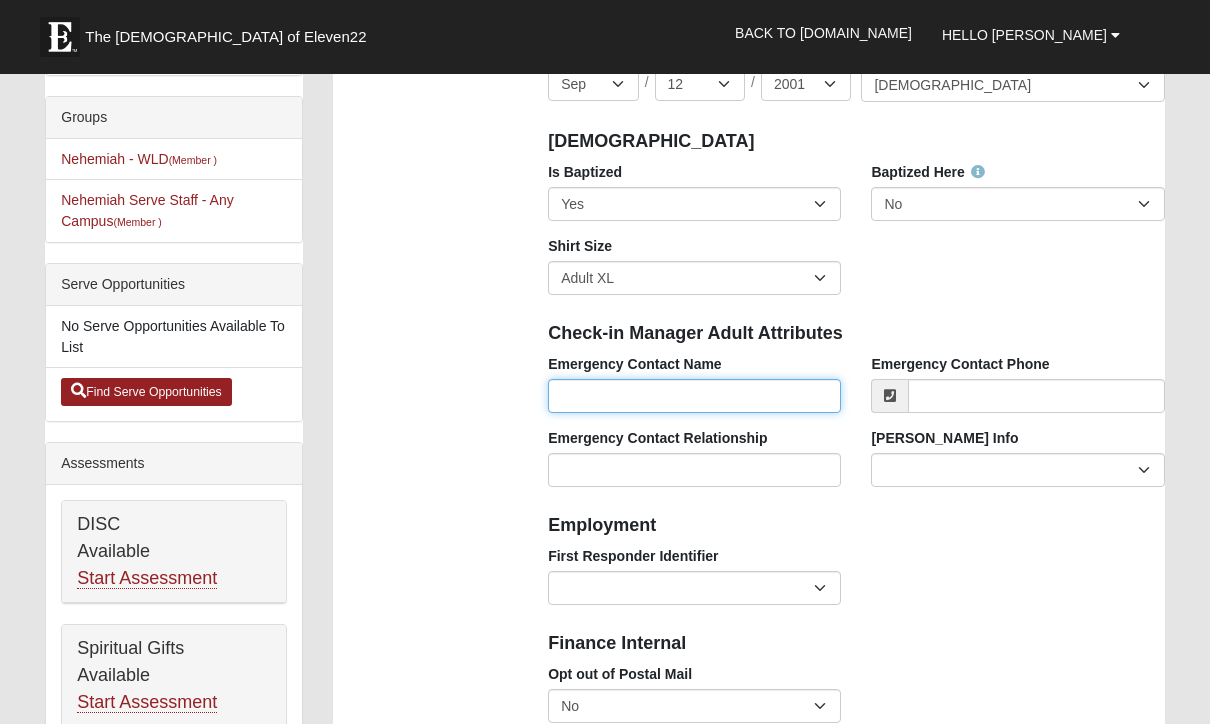 click on "Emergency Contact Name" at bounding box center [694, 396] 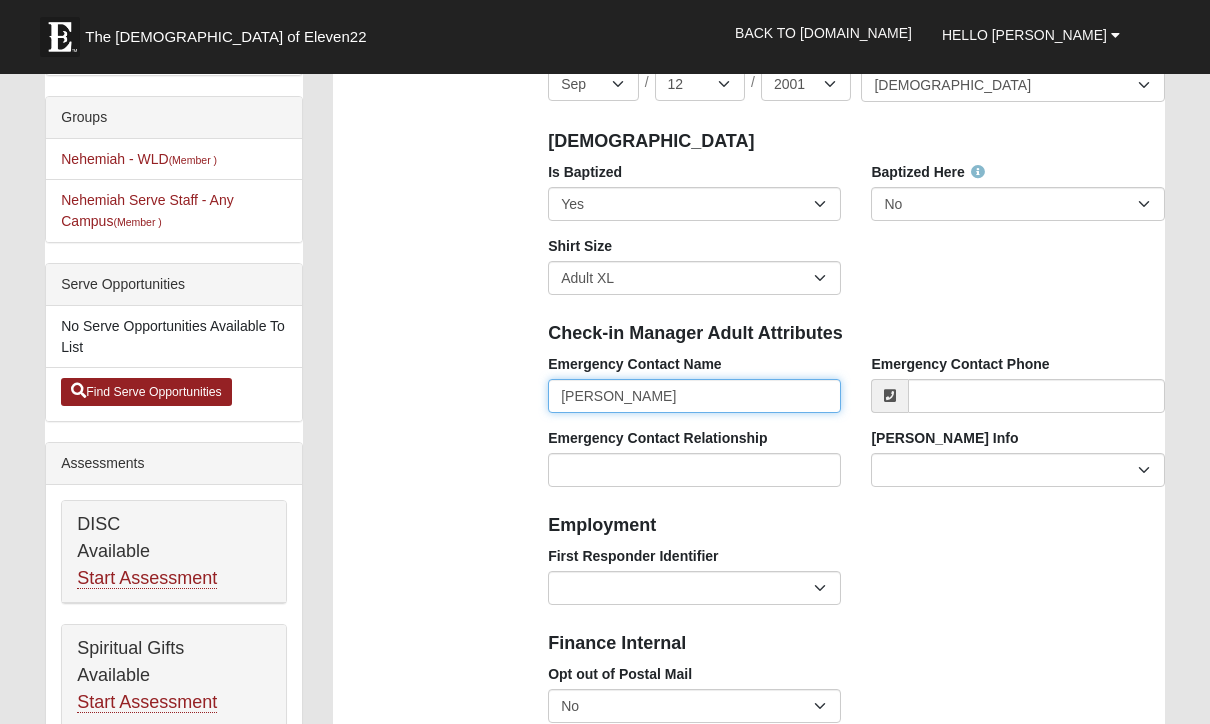 type on "[PERSON_NAME]" 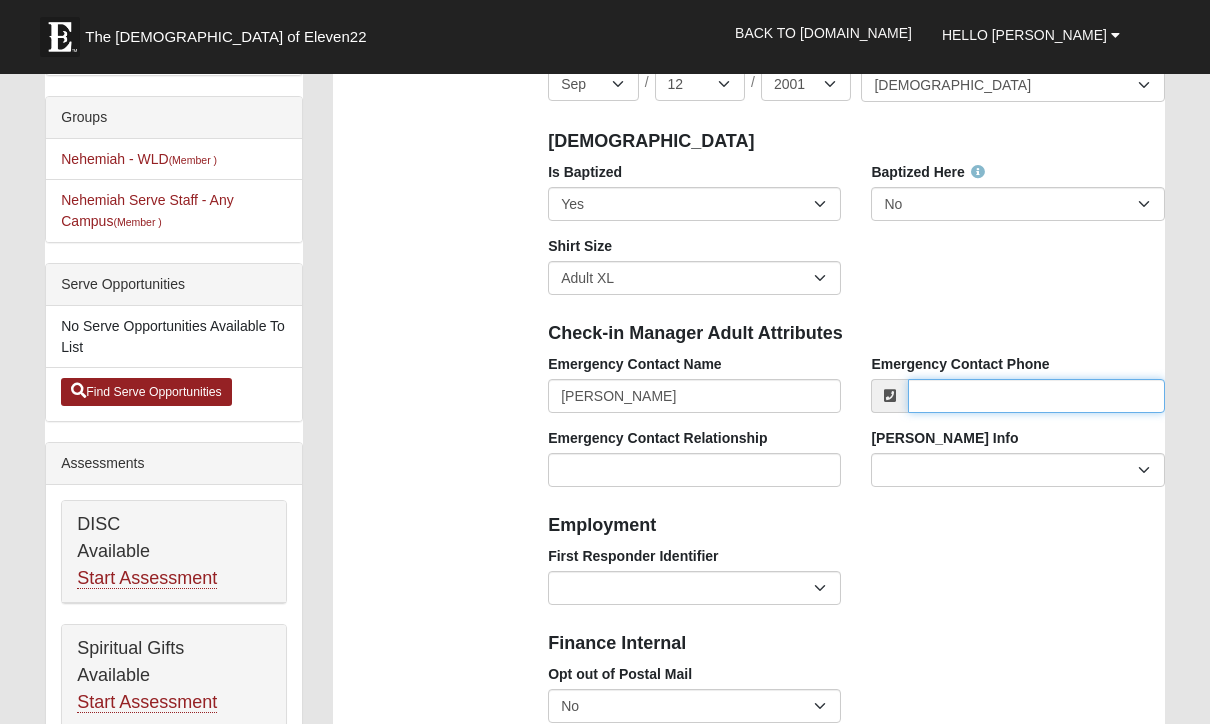click on "Emergency Contact Phone" at bounding box center (1036, 396) 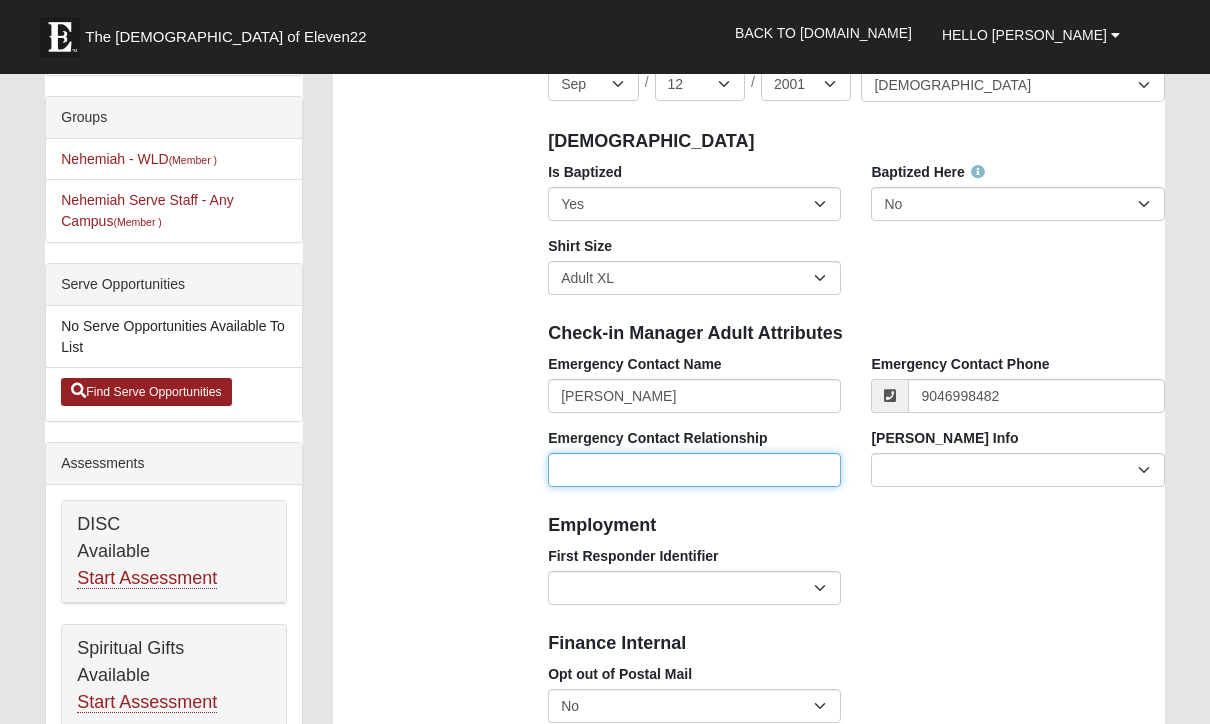 click on "Emergency Contact Relationship" at bounding box center (694, 470) 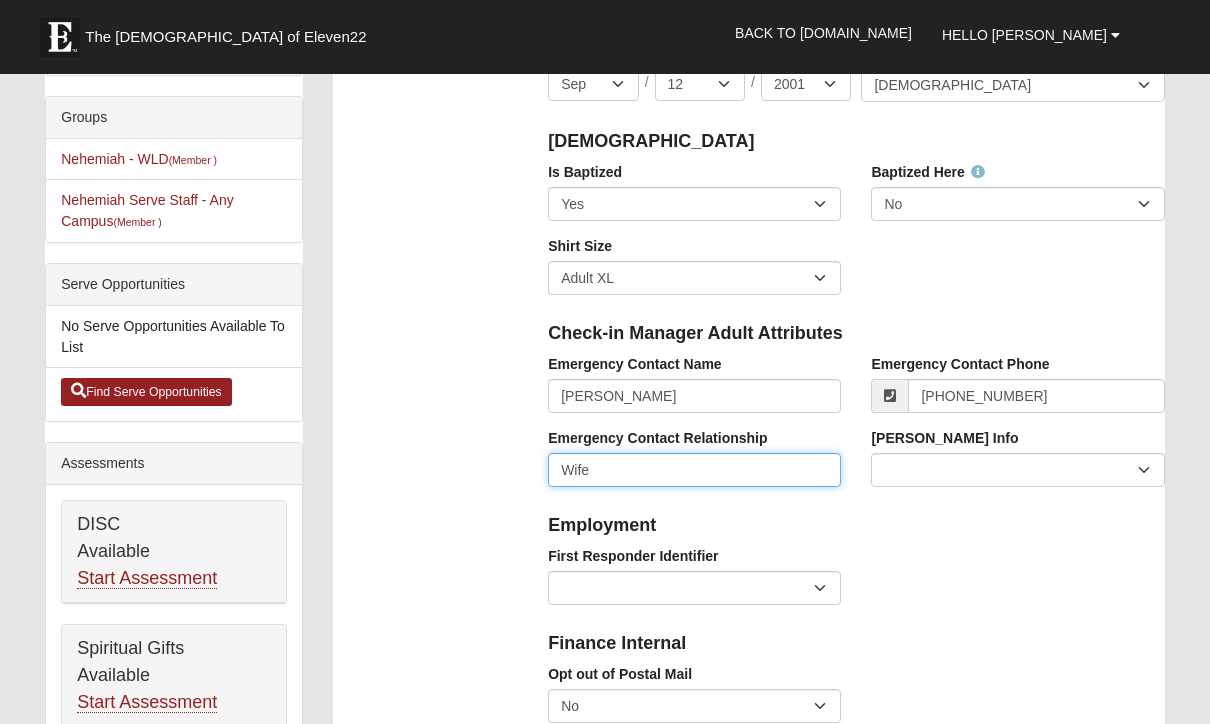 type on "Wife" 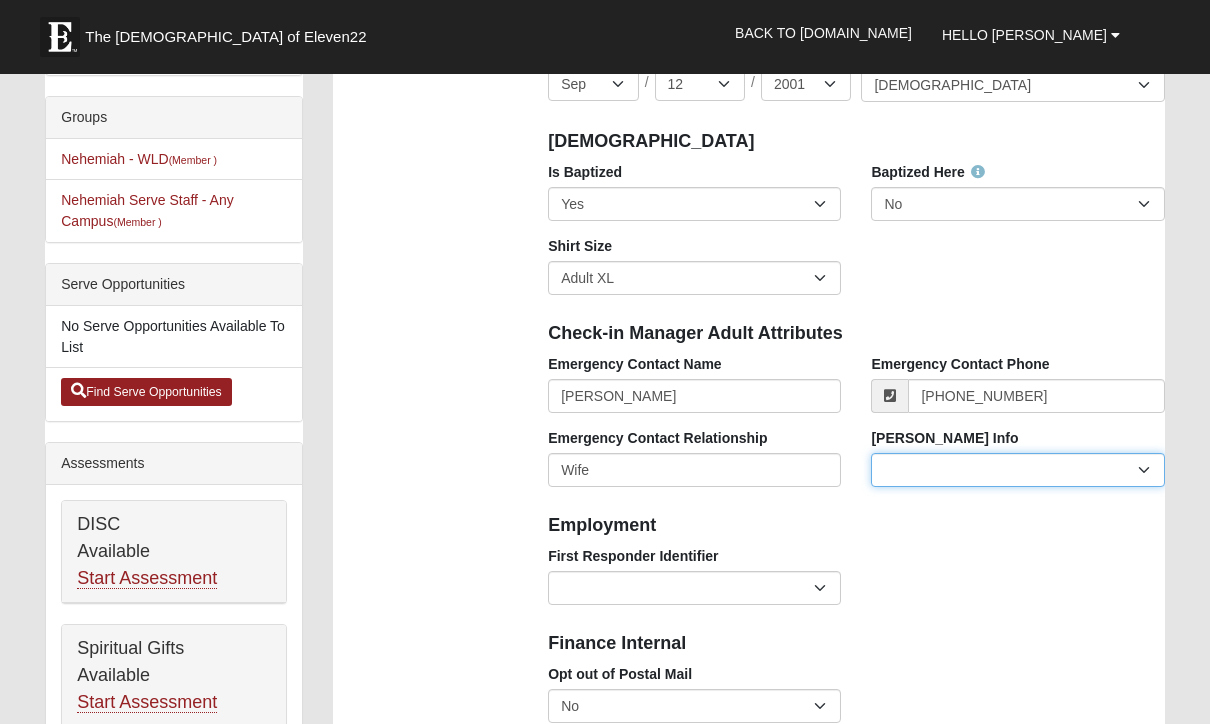 click on "Current Foster Child
Current Foster Parent
Former Foster Child
Former Foster Parent" at bounding box center (1017, 470) 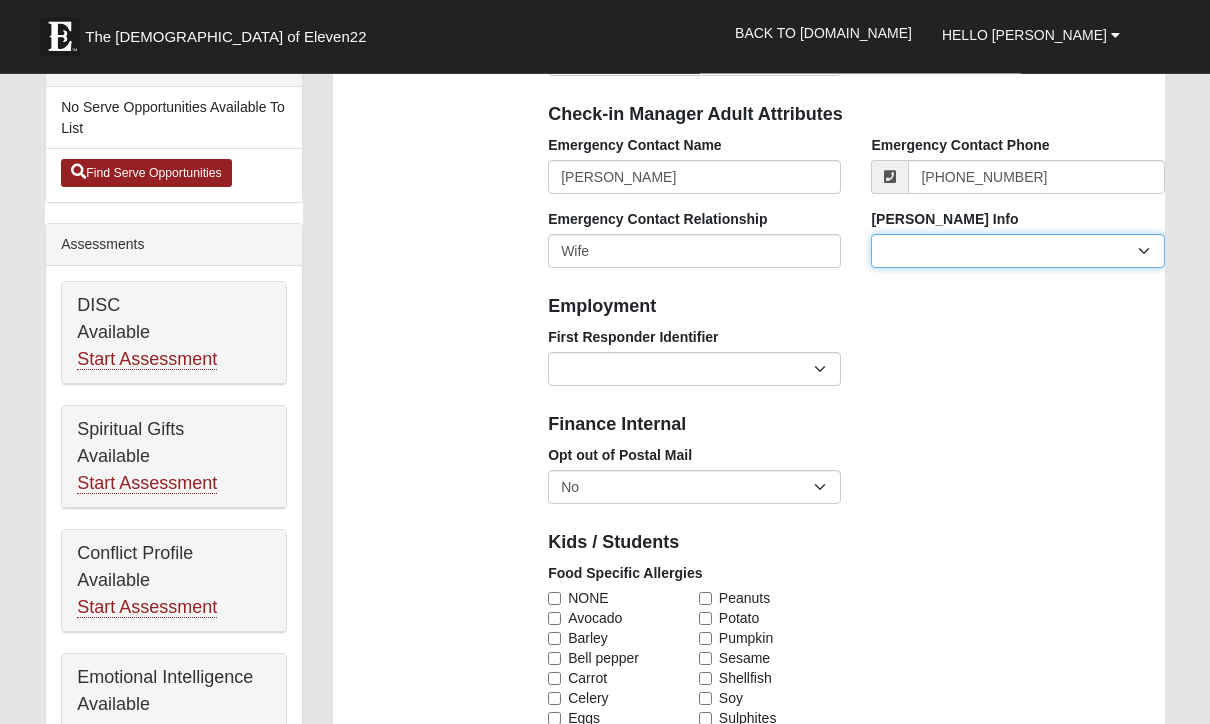 scroll, scrollTop: 726, scrollLeft: 0, axis: vertical 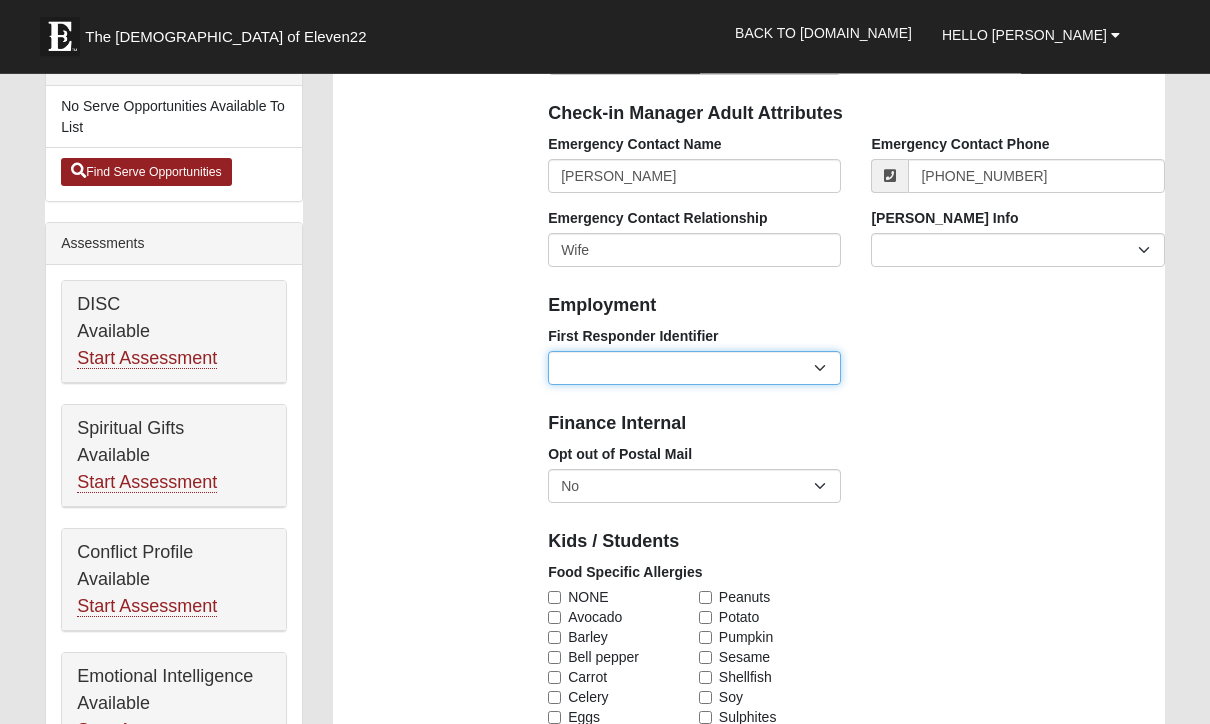 click on "EMT  |  Paramedic  |  Medical
Firefighter  |  Fire Department
Police Officer  |  Sheriff  |  Sheriff's Deputy  |  State Trooper  |  Correctional Officer
Military" at bounding box center [694, 369] 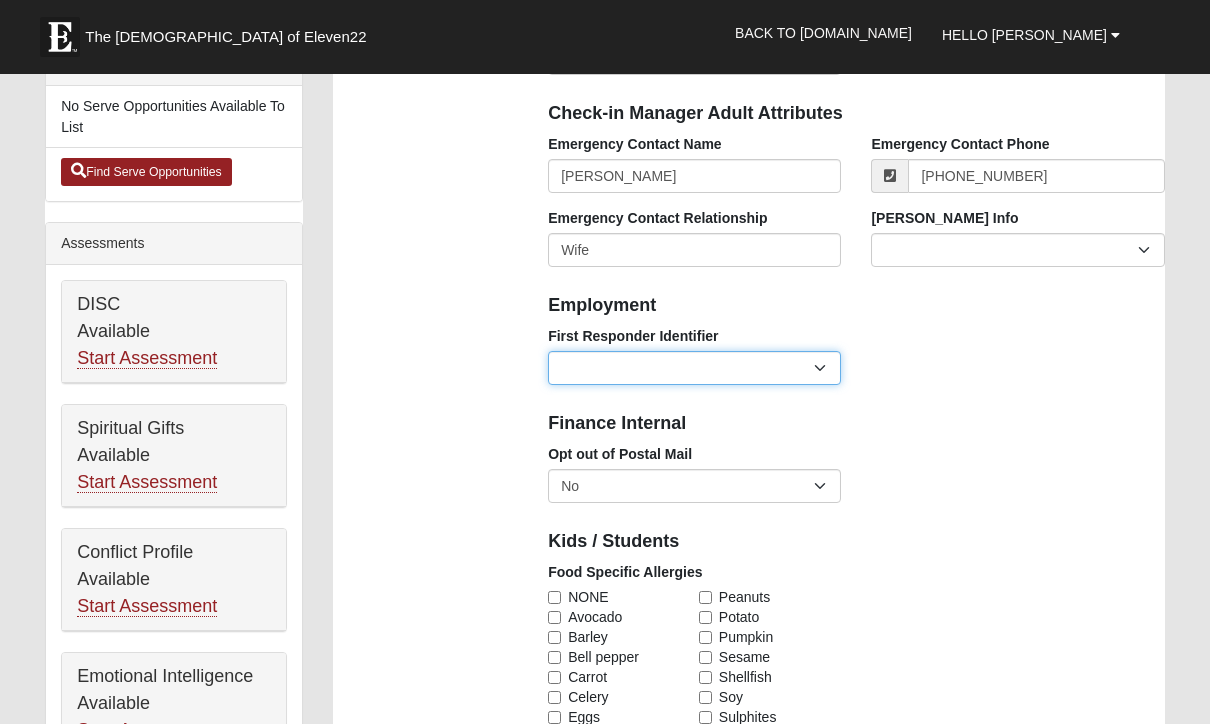 click on "EMT  |  Paramedic  |  Medical
Firefighter  |  Fire Department
Police Officer  |  Sheriff  |  Sheriff's Deputy  |  State Trooper  |  Correctional Officer
Military" at bounding box center [694, 368] 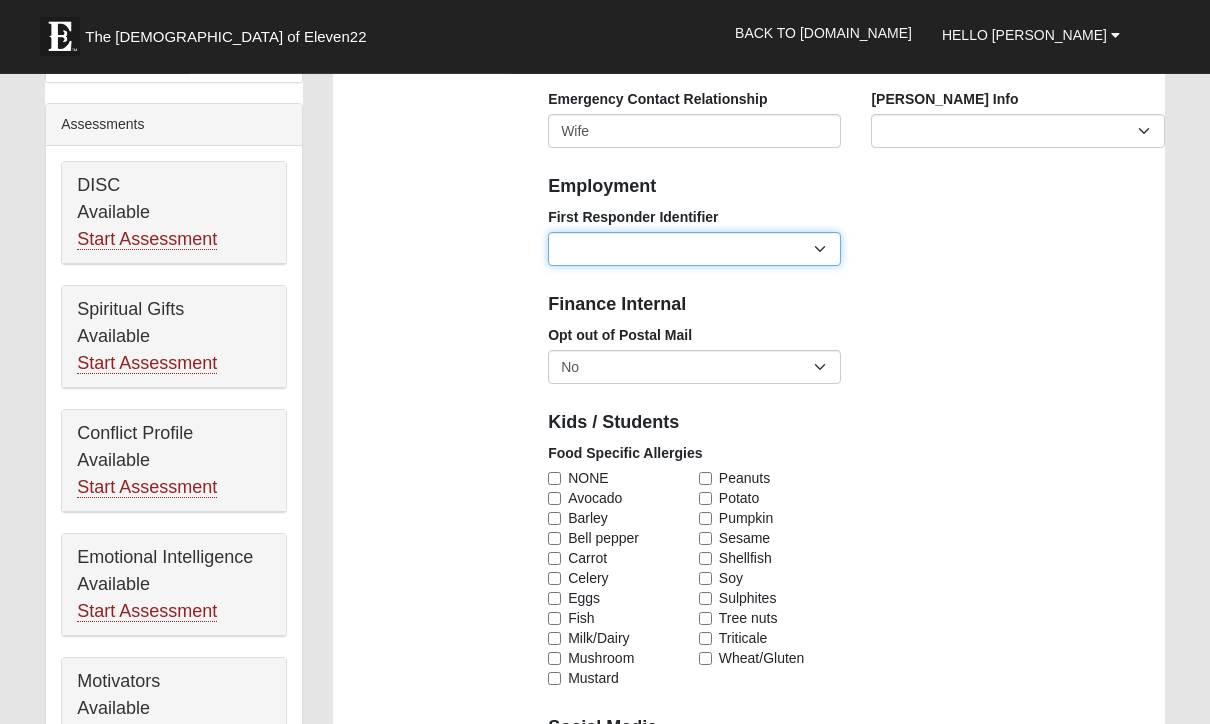 scroll, scrollTop: 848, scrollLeft: 0, axis: vertical 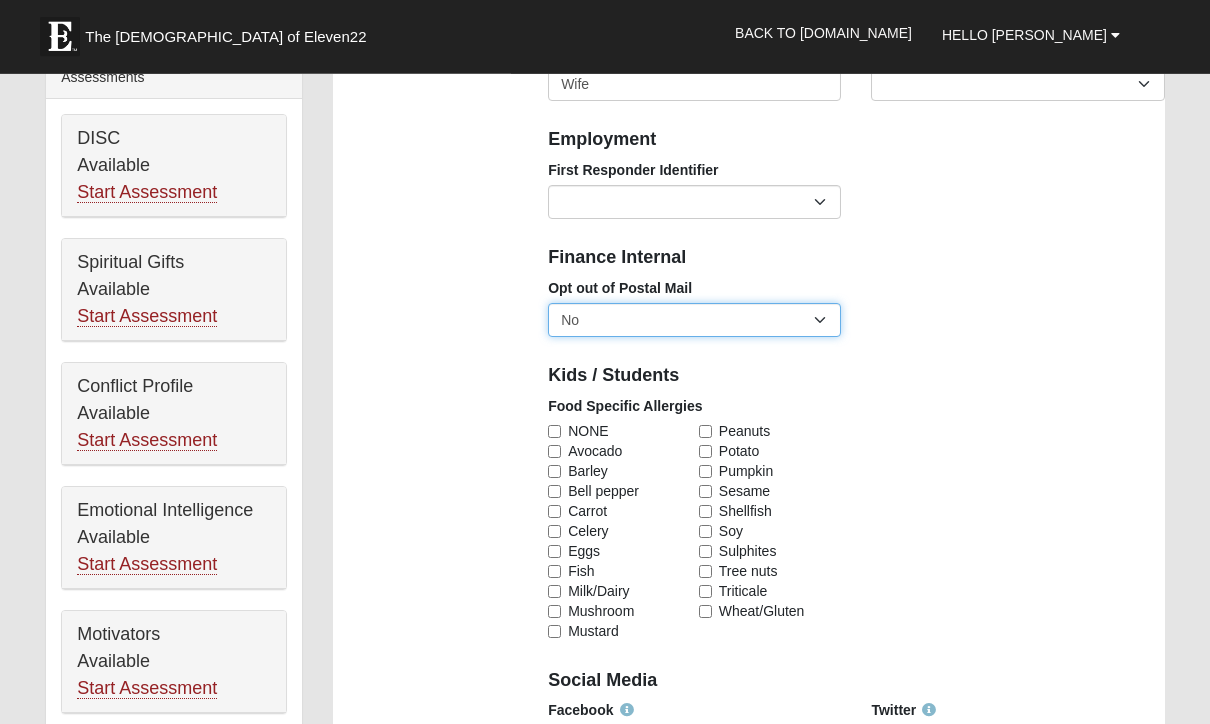 click on "No
Yes" at bounding box center (694, 321) 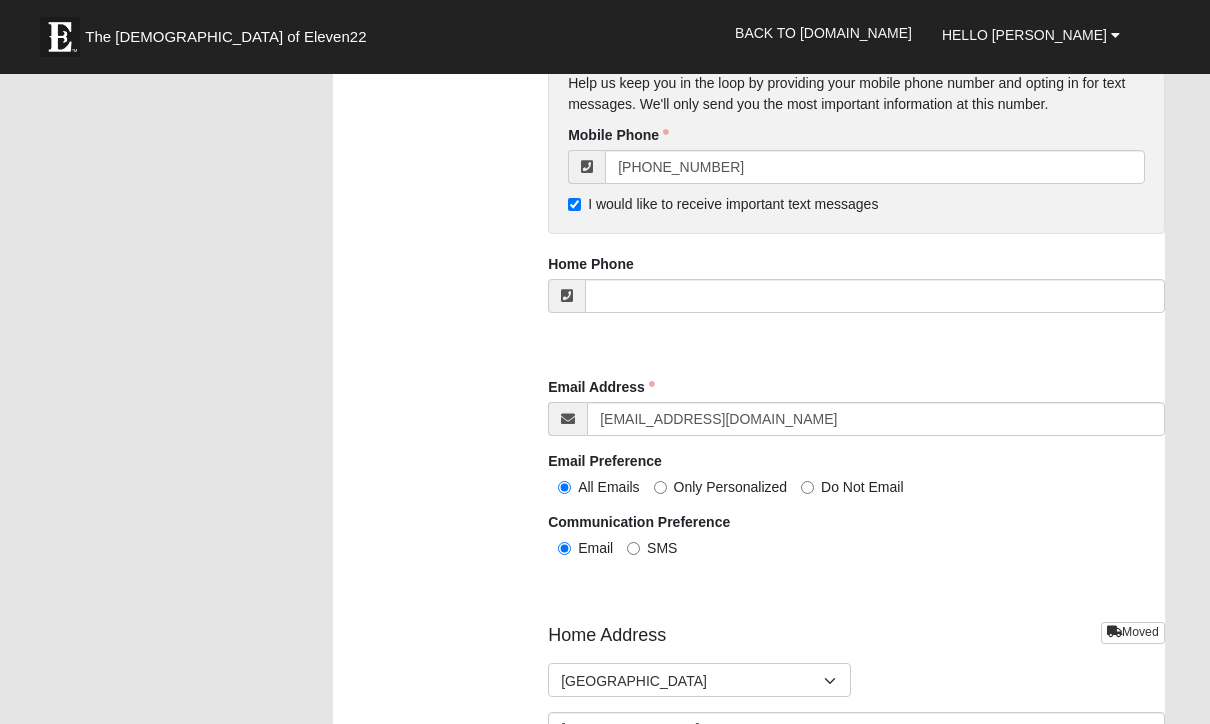 scroll, scrollTop: 1983, scrollLeft: 0, axis: vertical 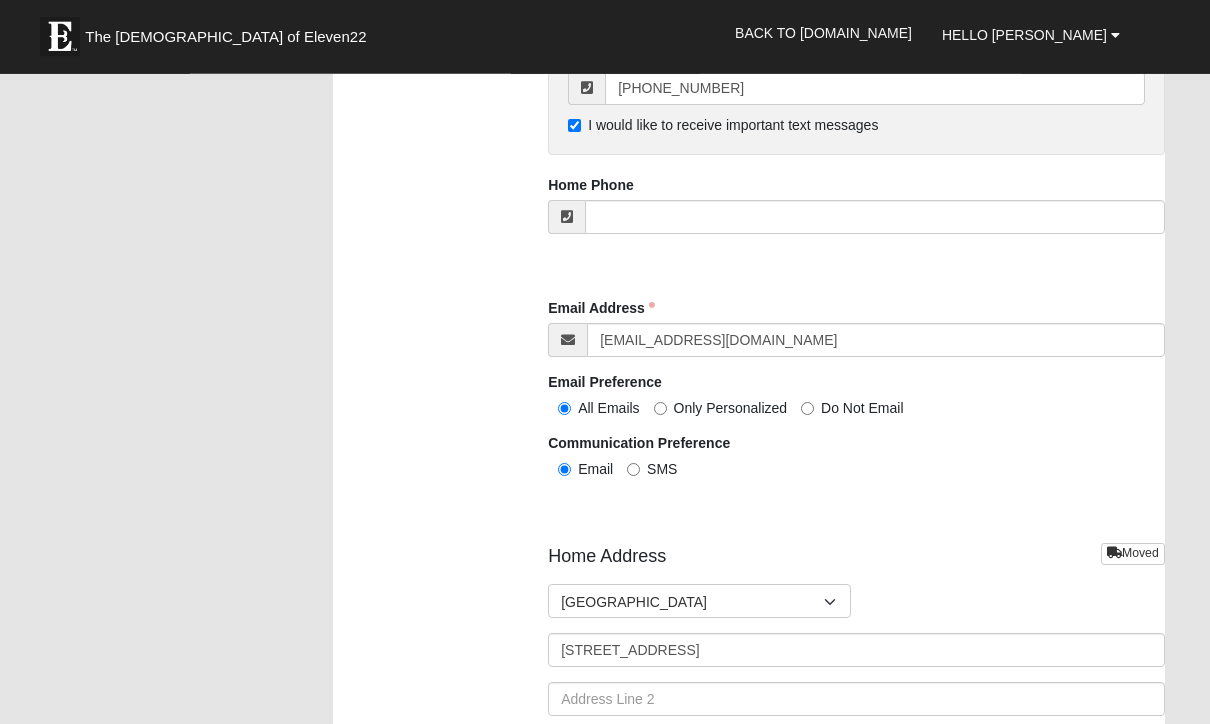 click on "Only Personalized" at bounding box center [660, 409] 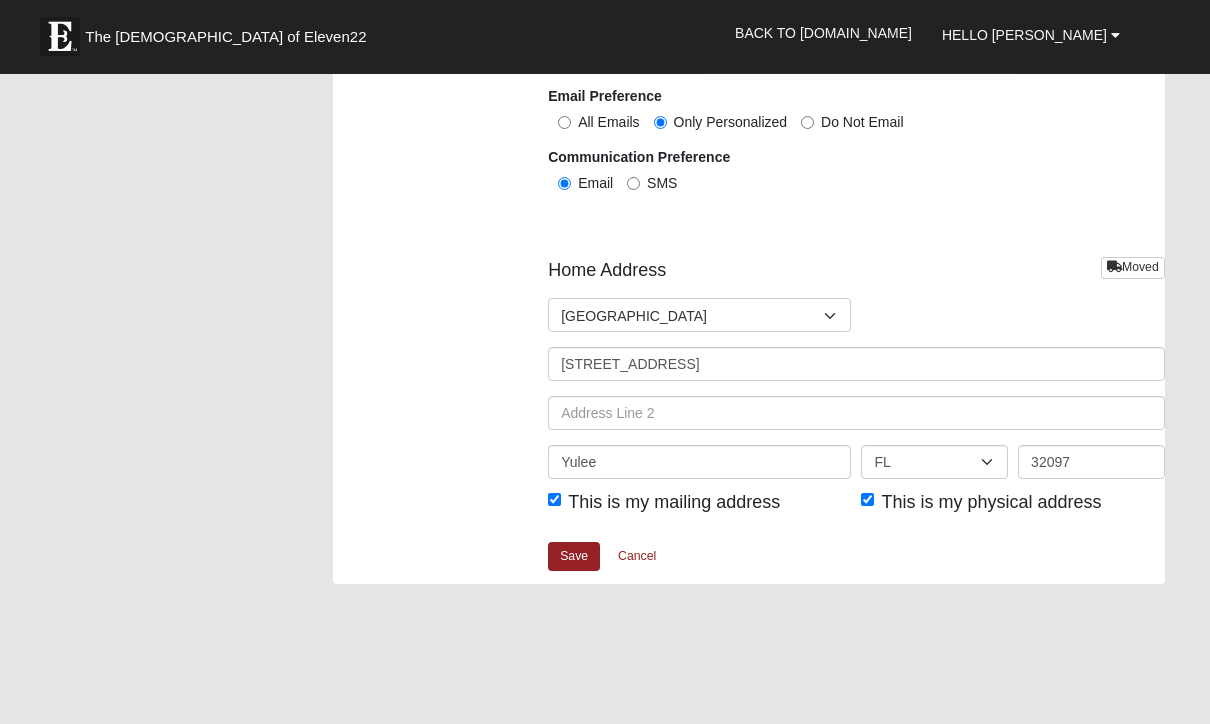 scroll, scrollTop: 2332, scrollLeft: 0, axis: vertical 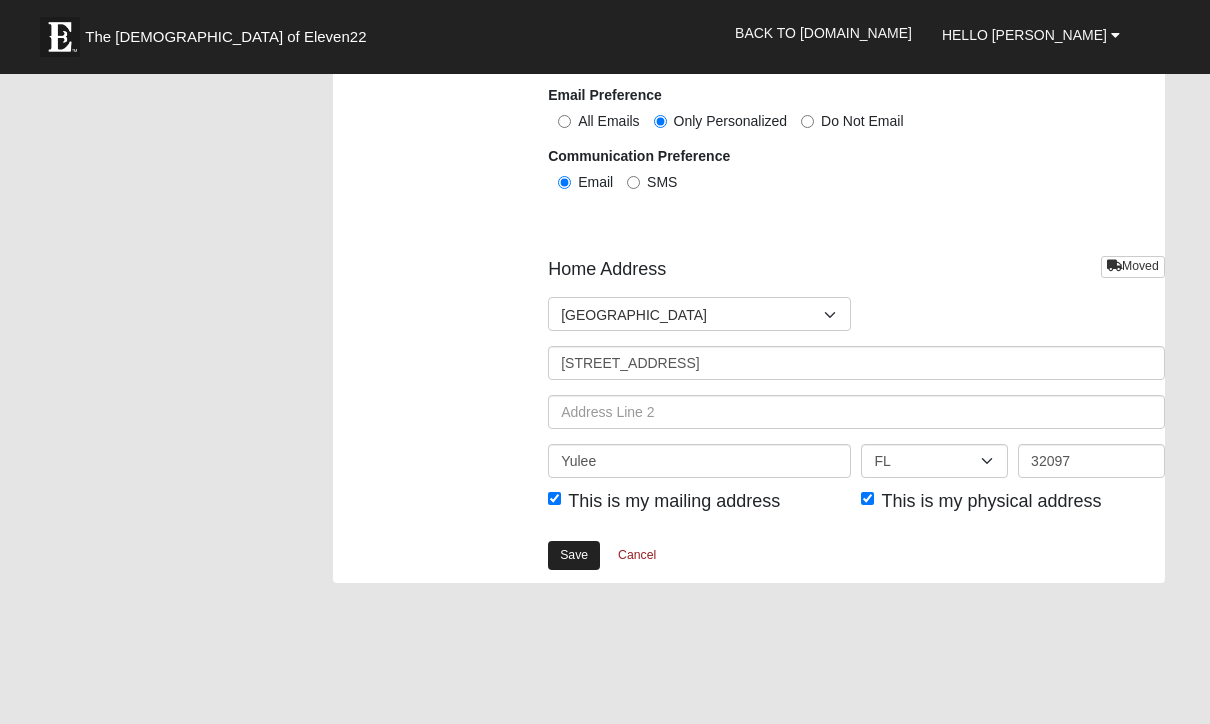 click on "Save" at bounding box center (574, 555) 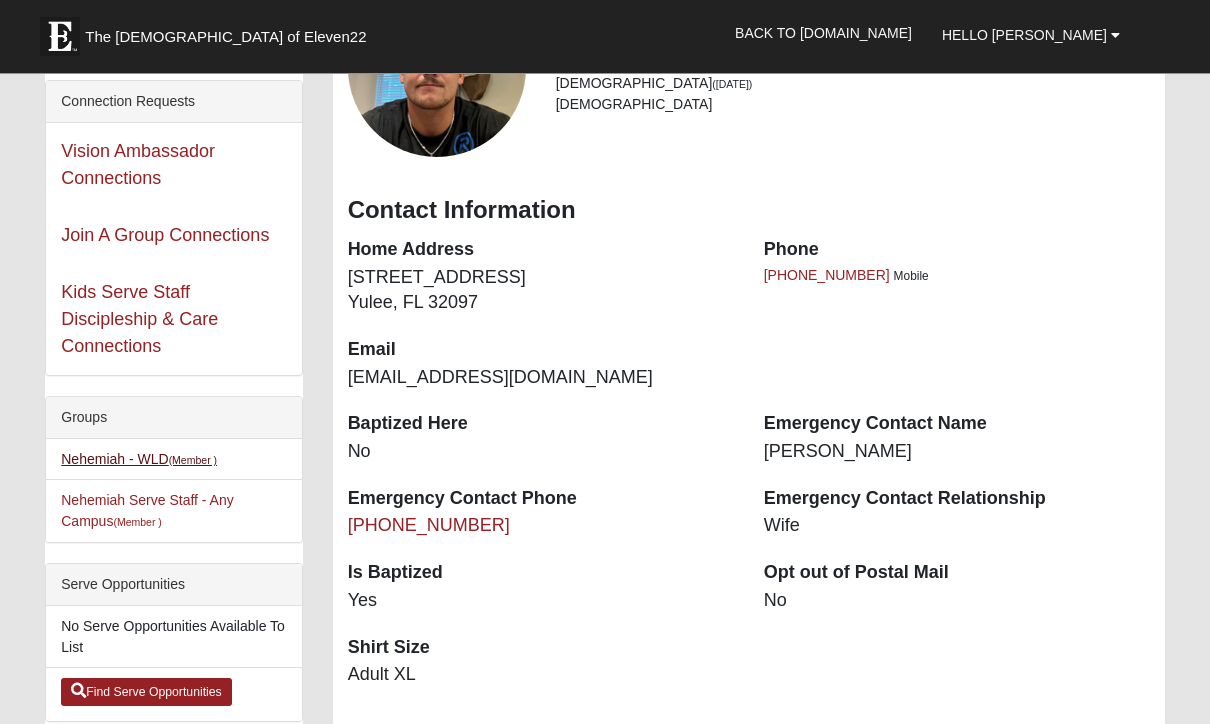 scroll, scrollTop: 207, scrollLeft: 0, axis: vertical 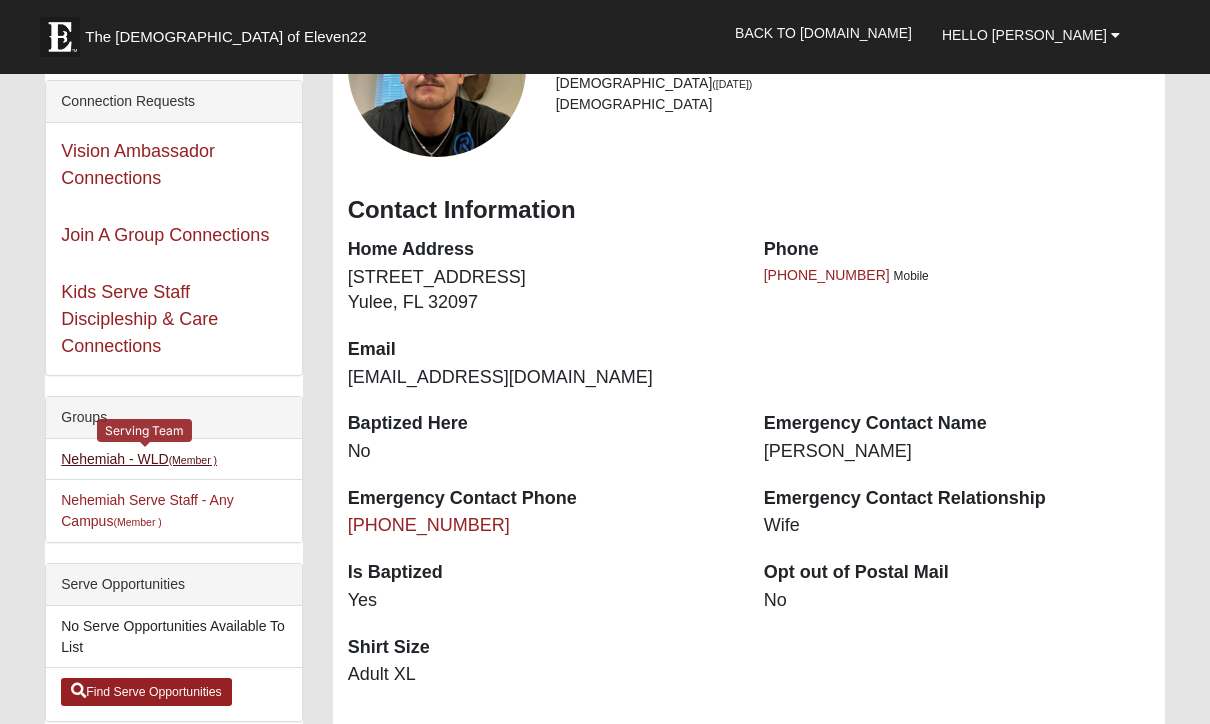 click on "Nehemiah - WLD  (Member        )" at bounding box center (139, 459) 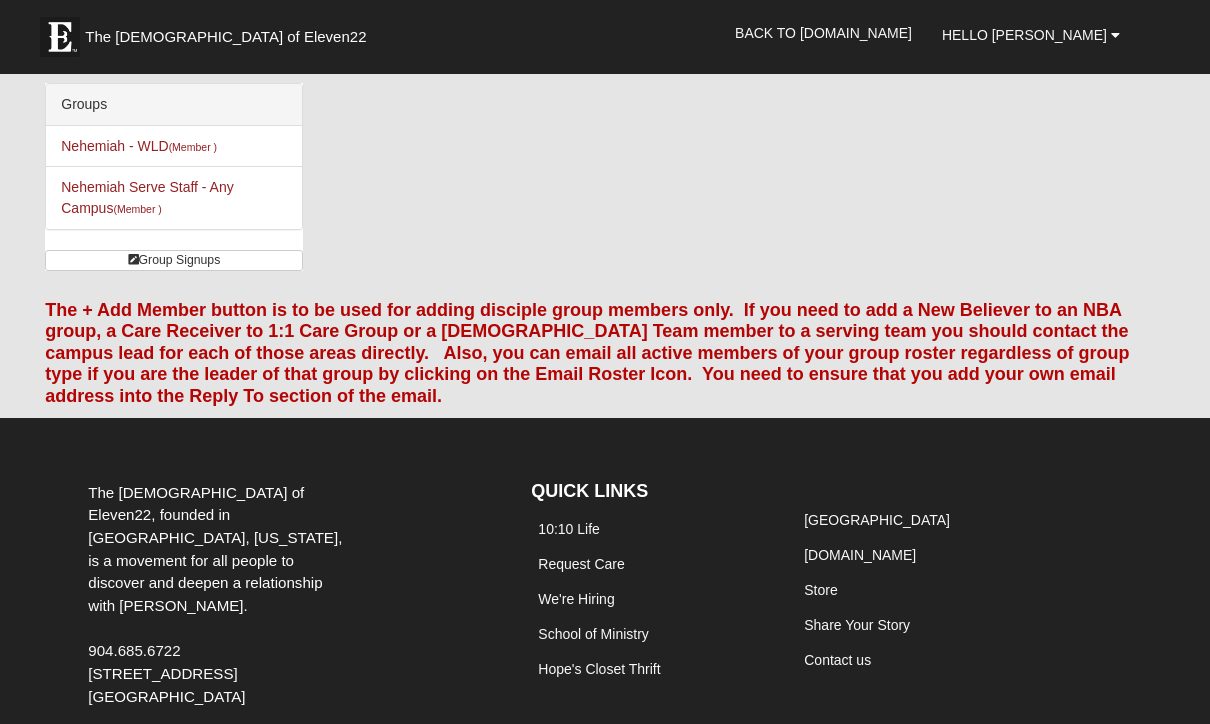 scroll, scrollTop: 0, scrollLeft: 0, axis: both 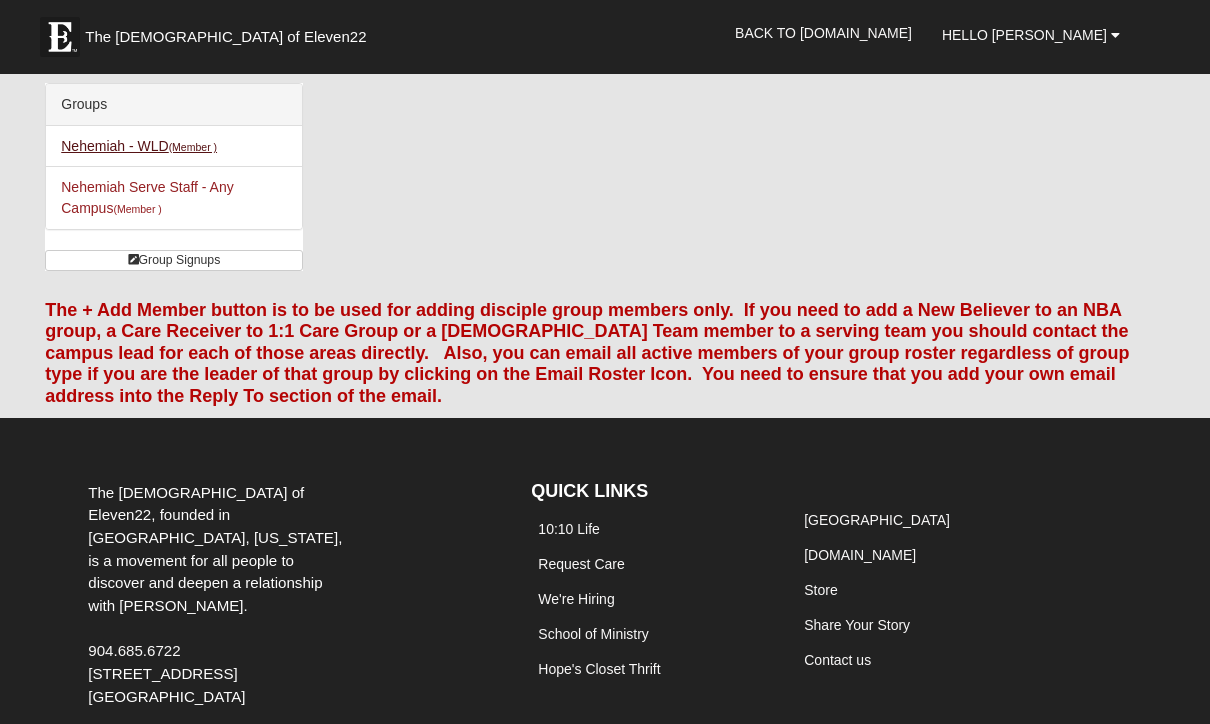 click on "Nehemiah - WLD  (Member        )" at bounding box center [139, 146] 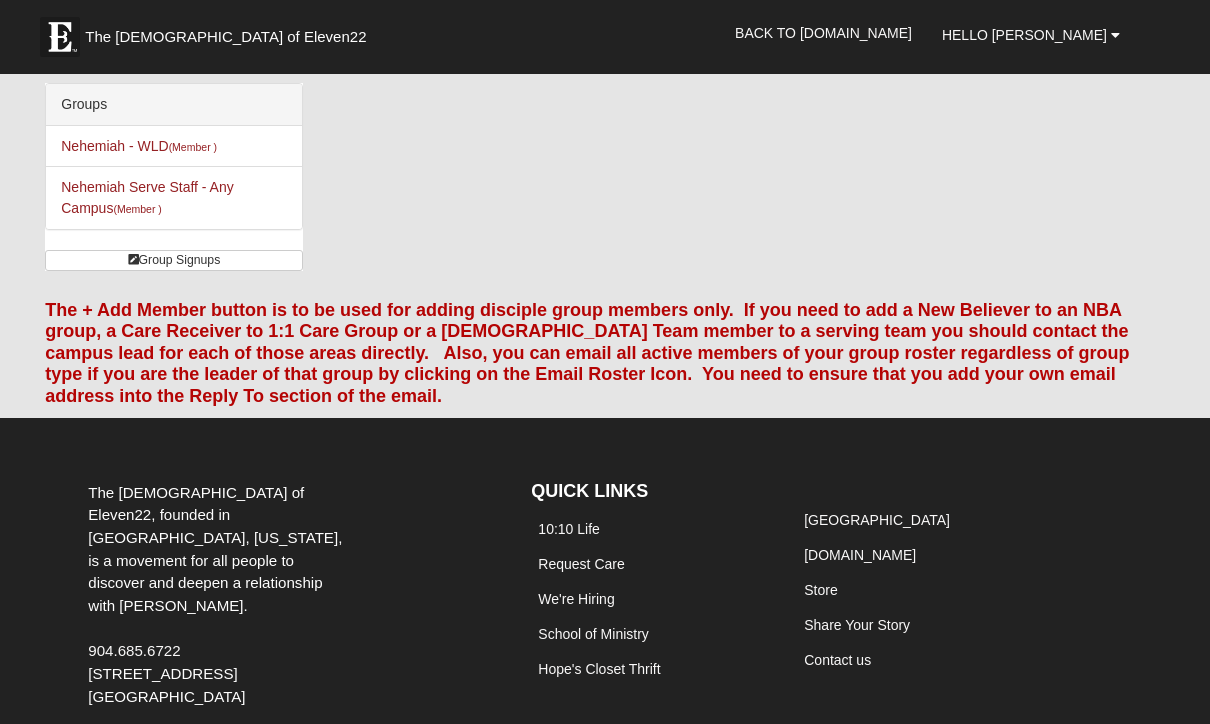 scroll, scrollTop: 0, scrollLeft: 0, axis: both 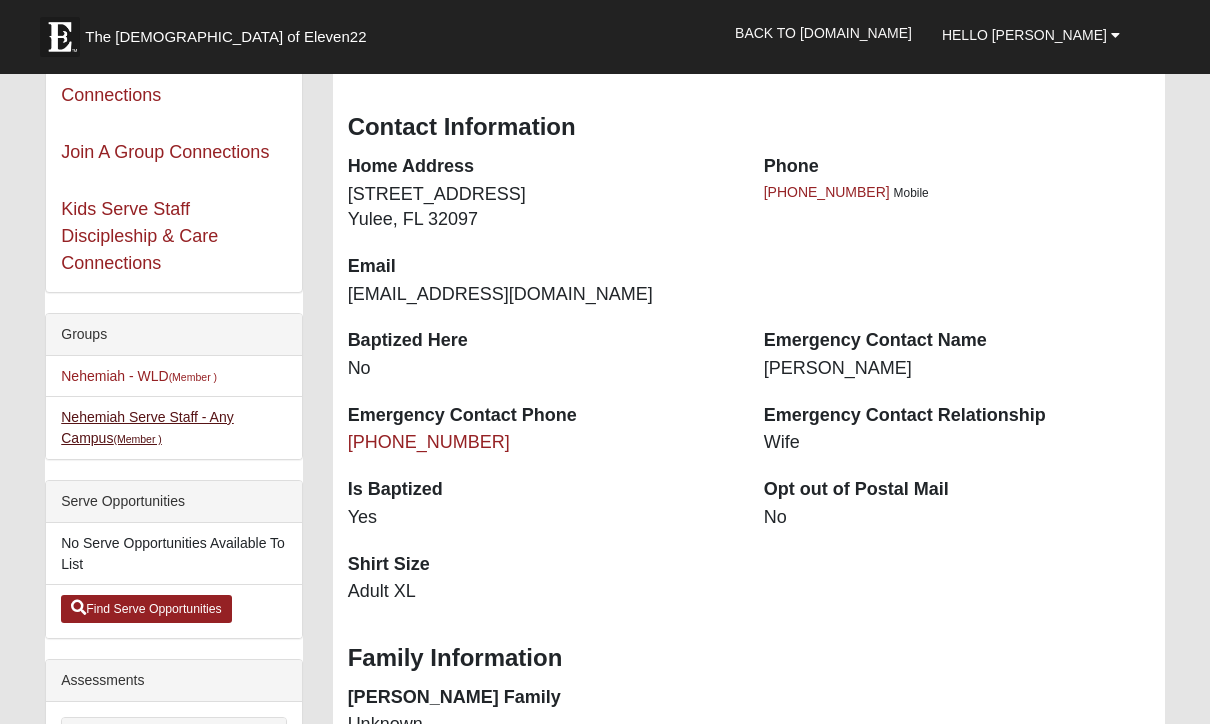 click on "Nehemiah Serve Staff - Any Campus  (Member        )" at bounding box center (147, 427) 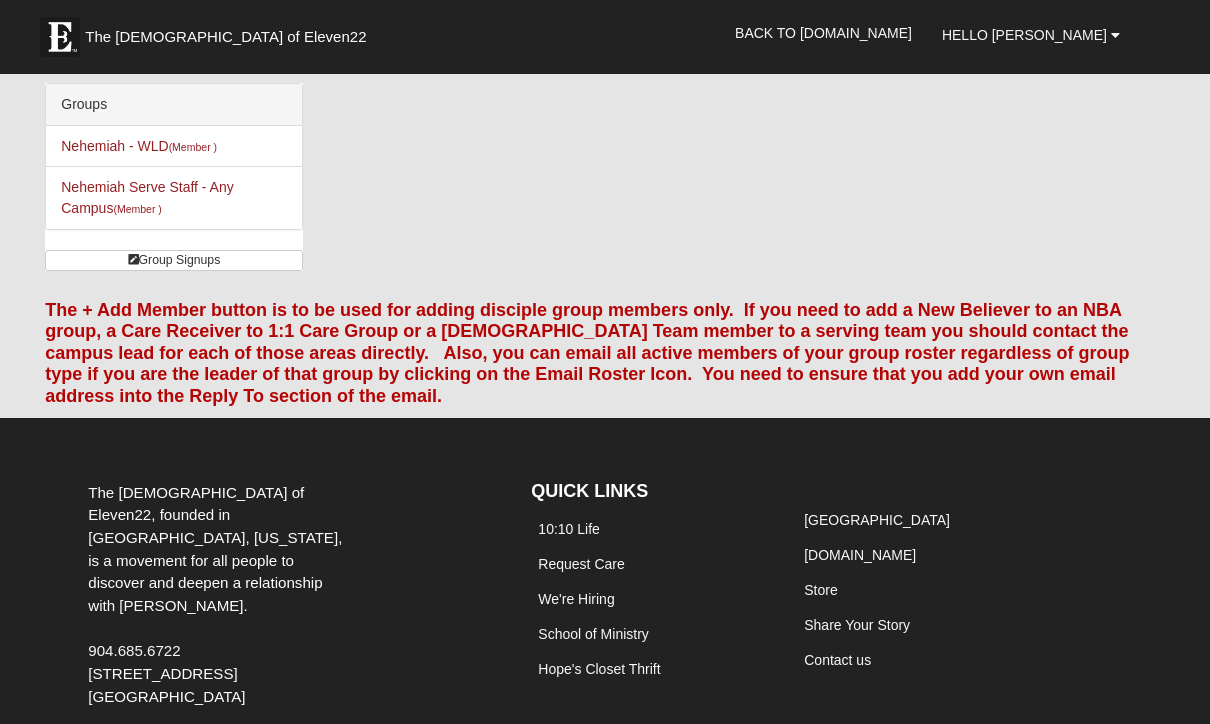 scroll, scrollTop: 0, scrollLeft: 0, axis: both 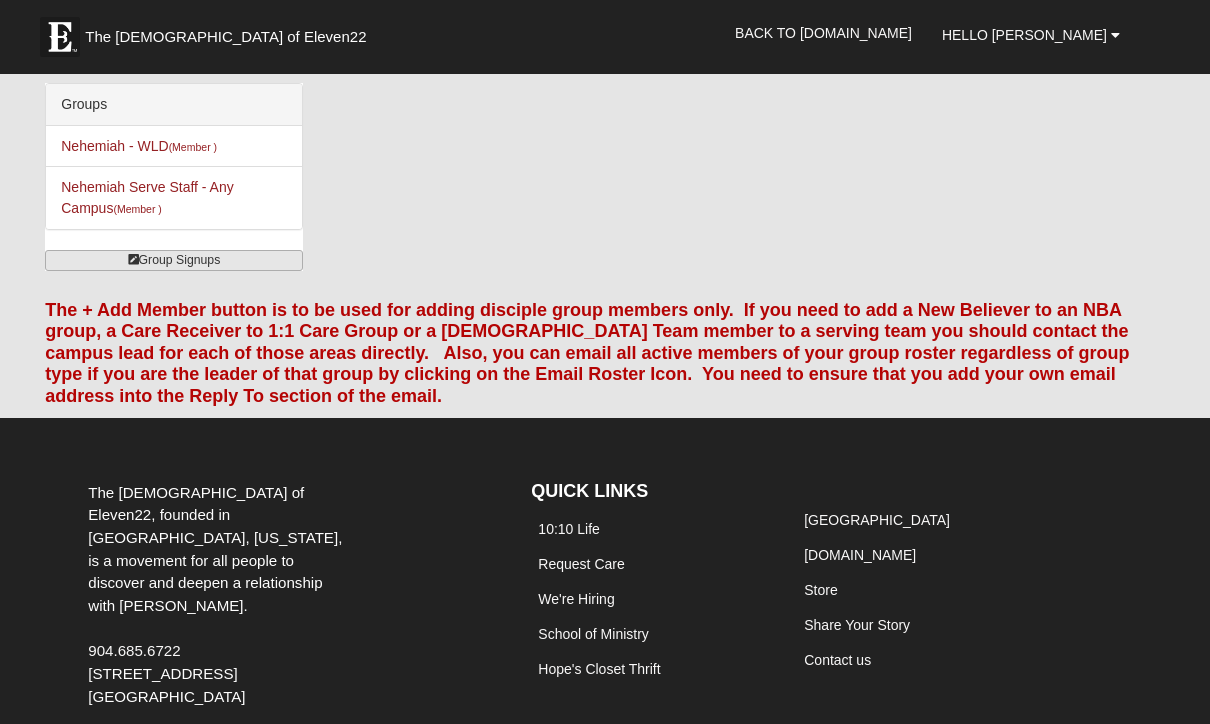 click at bounding box center (133, 260) 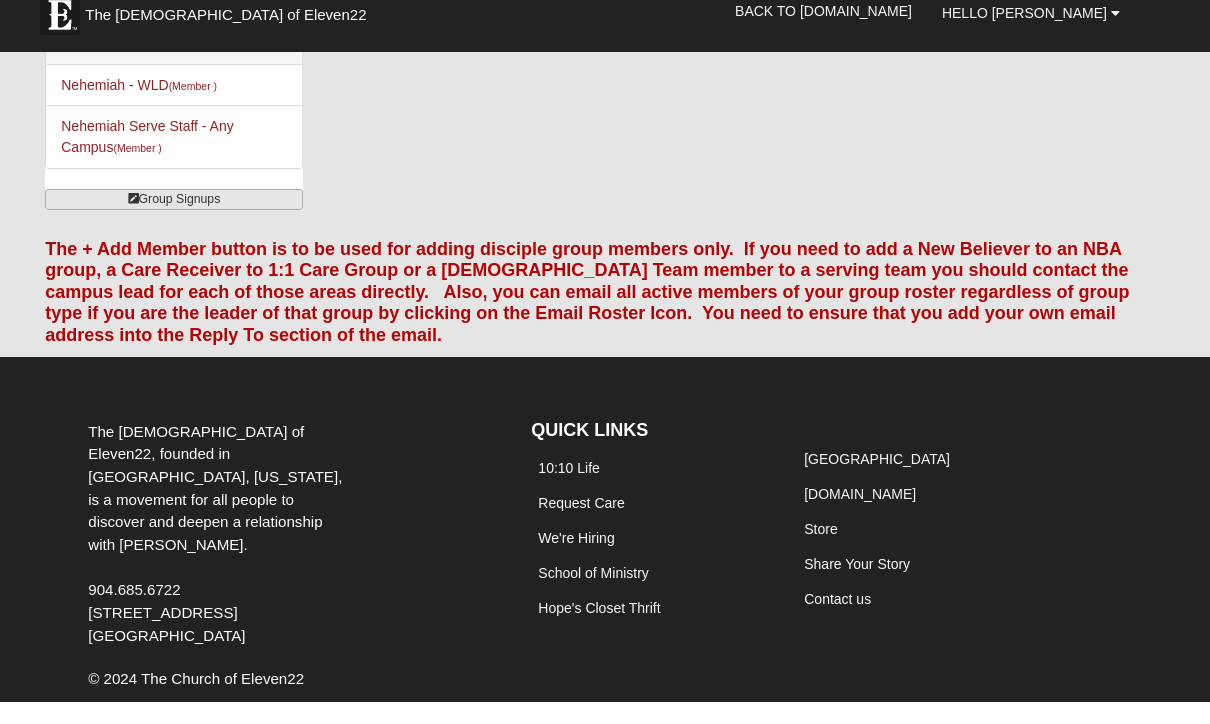 scroll, scrollTop: 0, scrollLeft: 0, axis: both 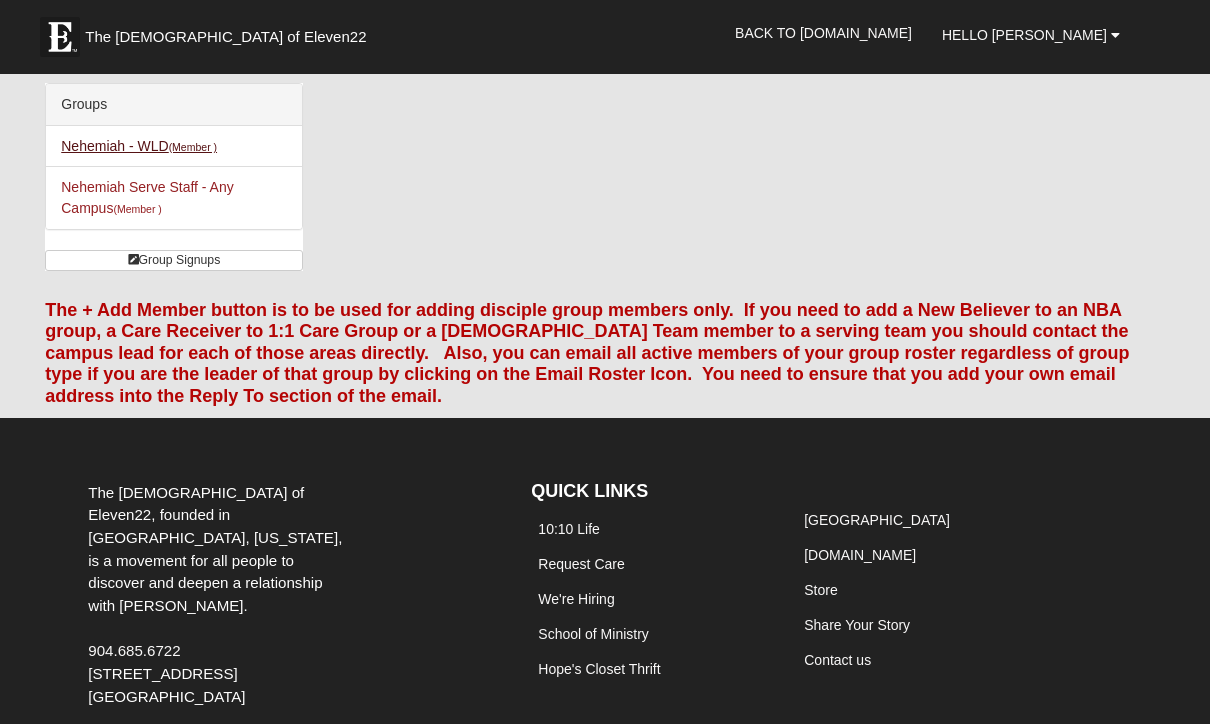 click on "Nehemiah - WLD  (Member        )" at bounding box center [139, 146] 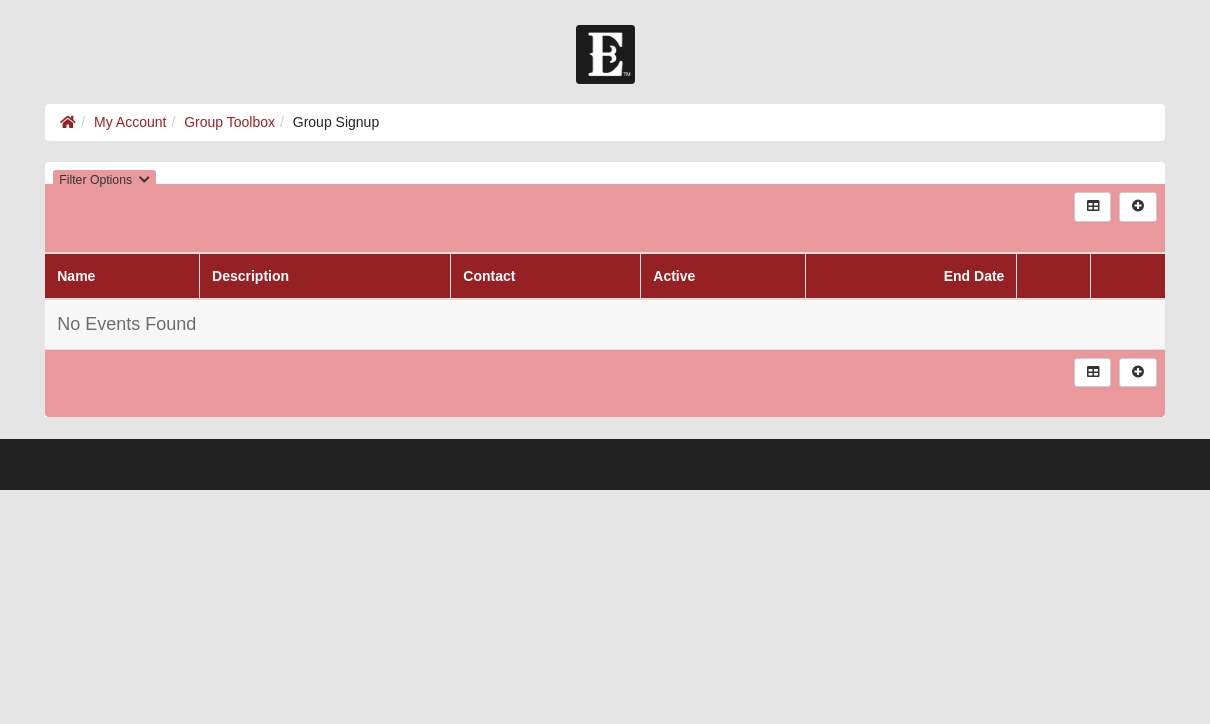 scroll, scrollTop: 0, scrollLeft: 0, axis: both 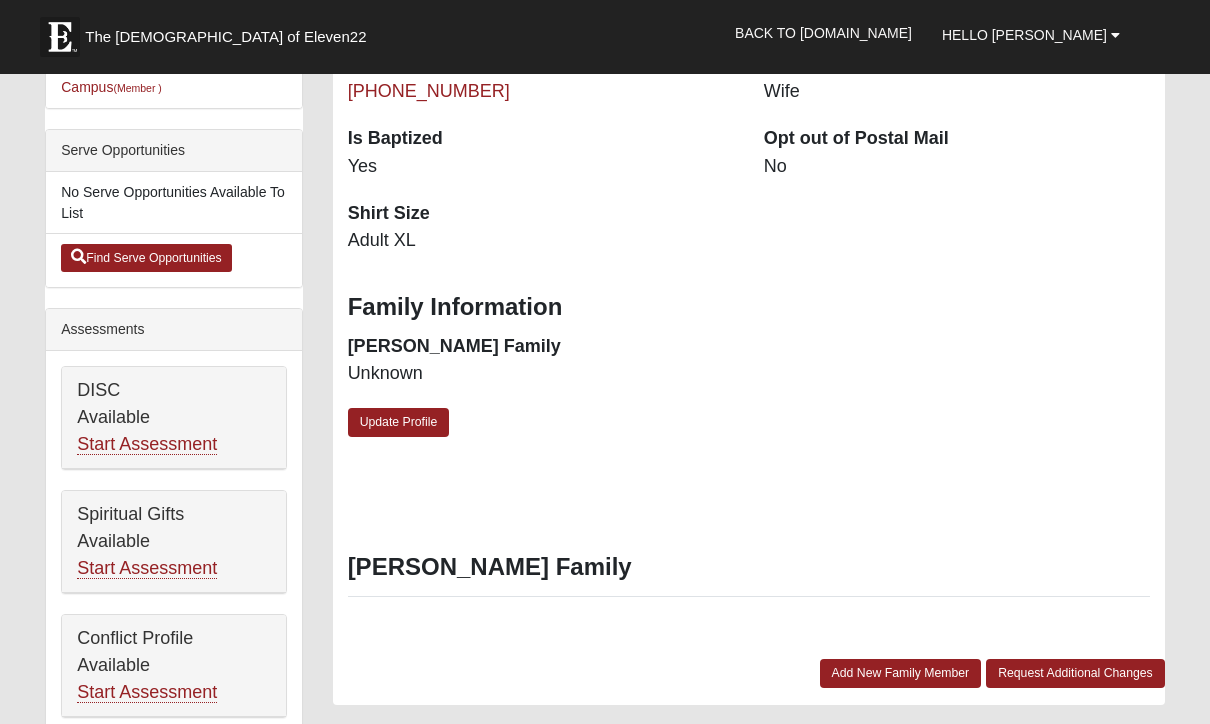click on "Bryson Williams
23 years old  (9/12/2001)
Male
Contact Information
Home Address
439 whitby drive Yulee, FL 32097" at bounding box center (749, 115) 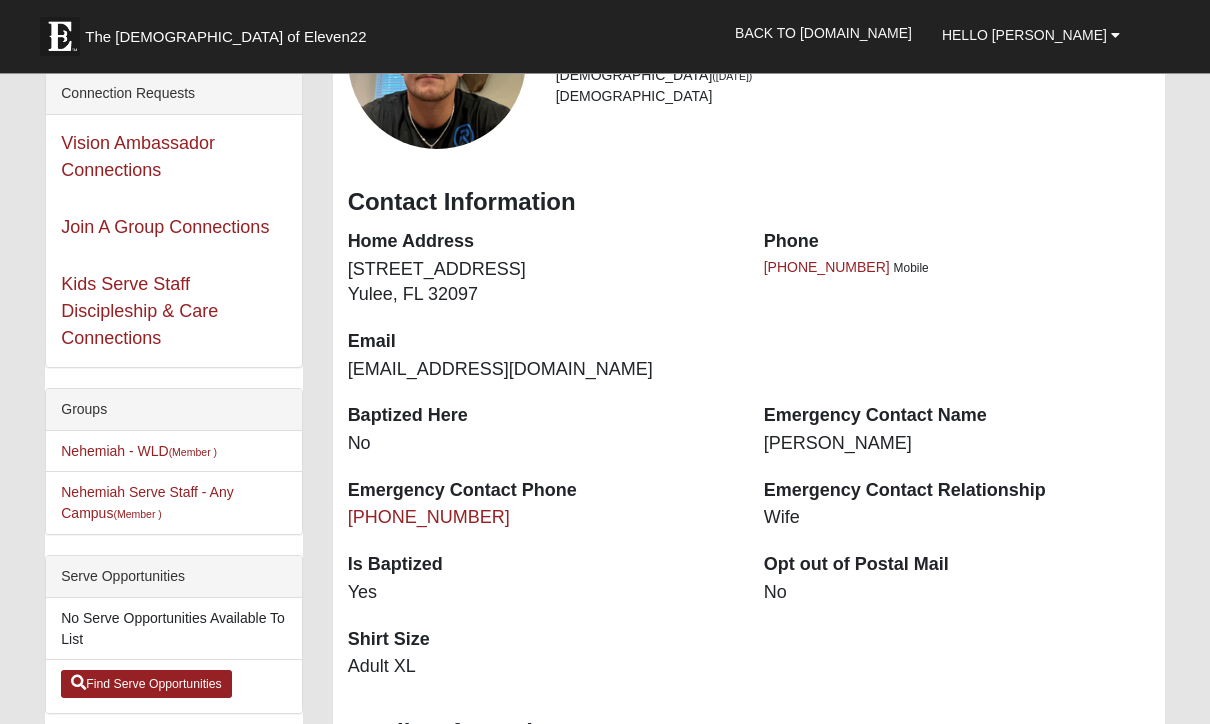 scroll, scrollTop: 216, scrollLeft: 0, axis: vertical 